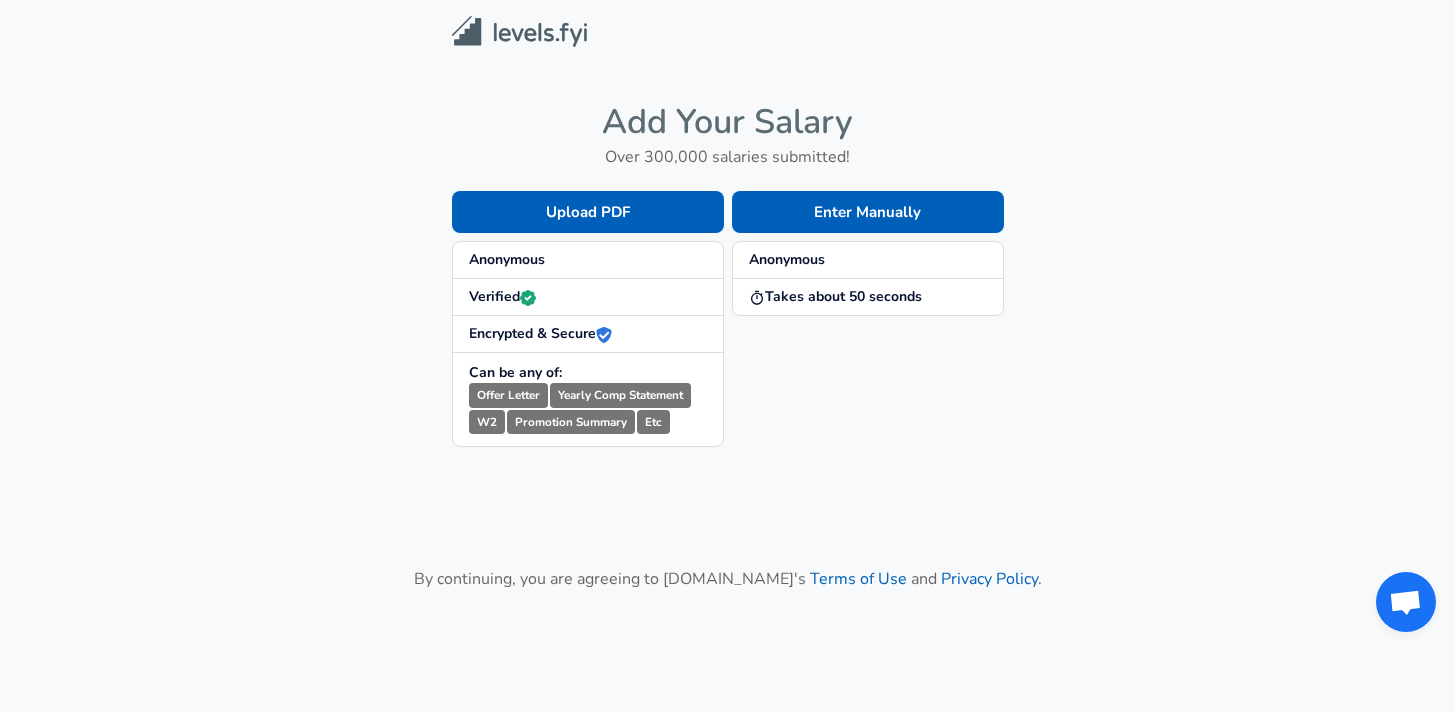 scroll, scrollTop: 0, scrollLeft: 0, axis: both 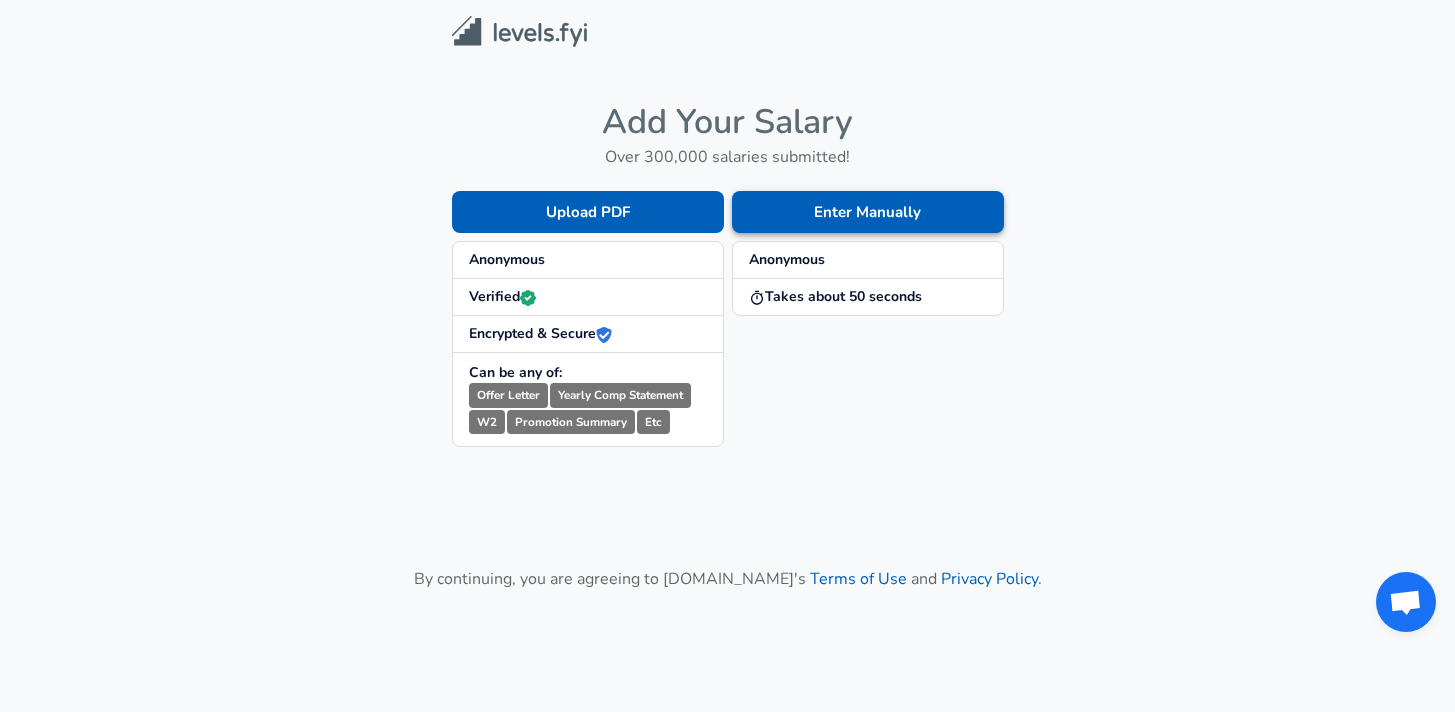 click on "Enter Manually" at bounding box center (868, 212) 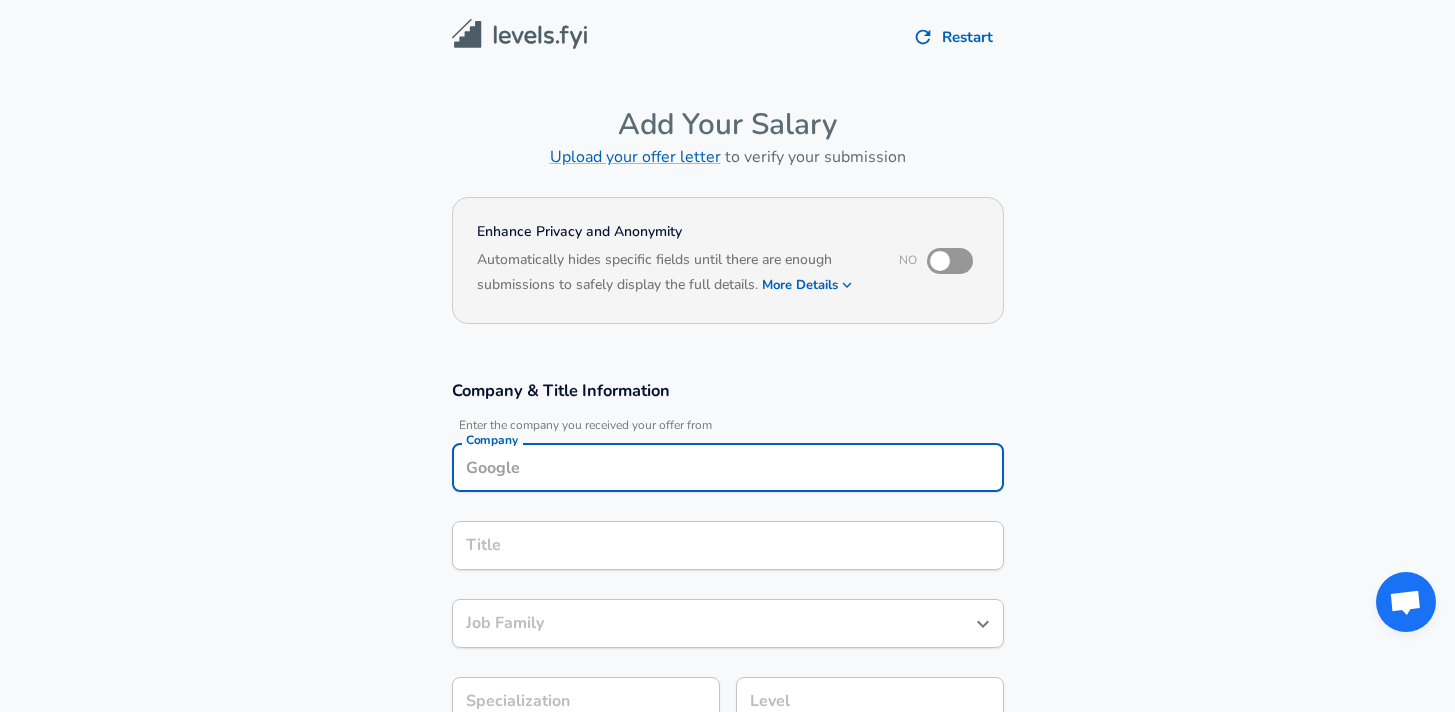 click on "Company" at bounding box center (728, 467) 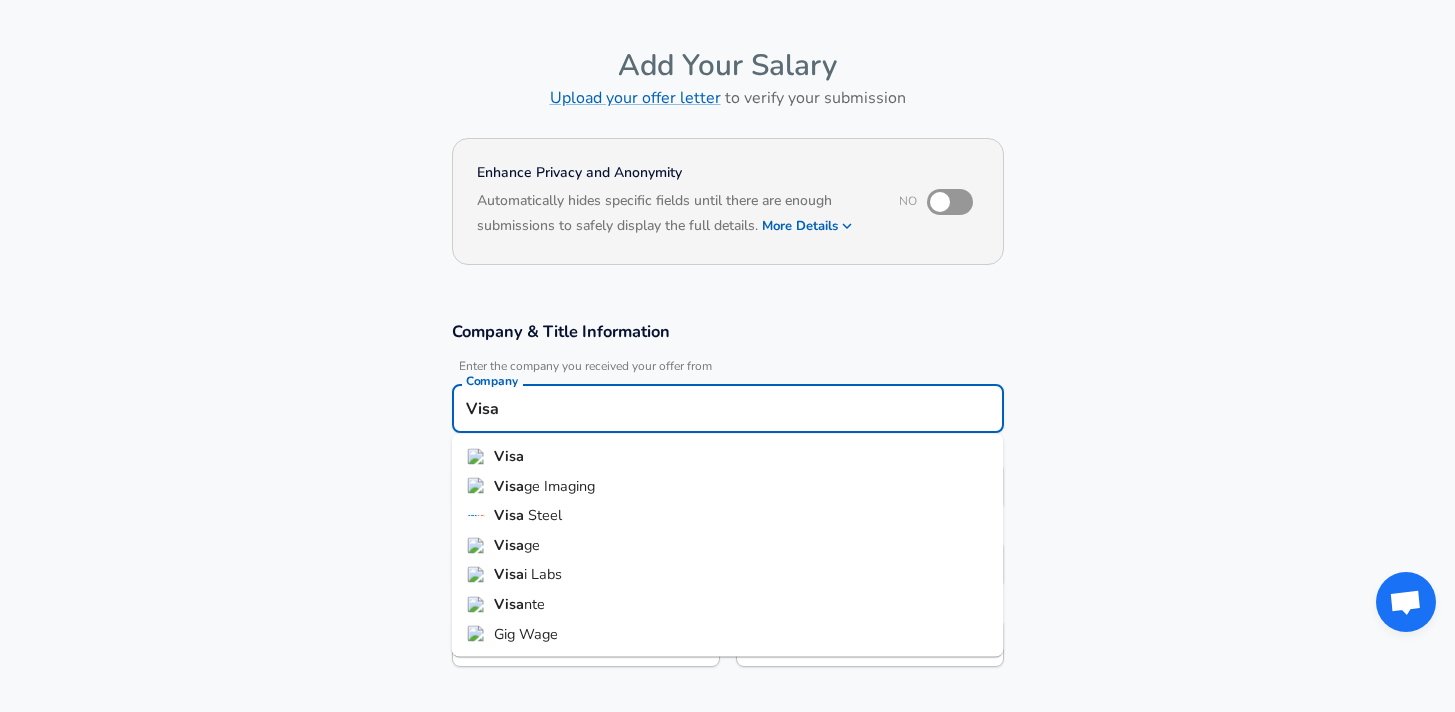 scroll, scrollTop: 62, scrollLeft: 0, axis: vertical 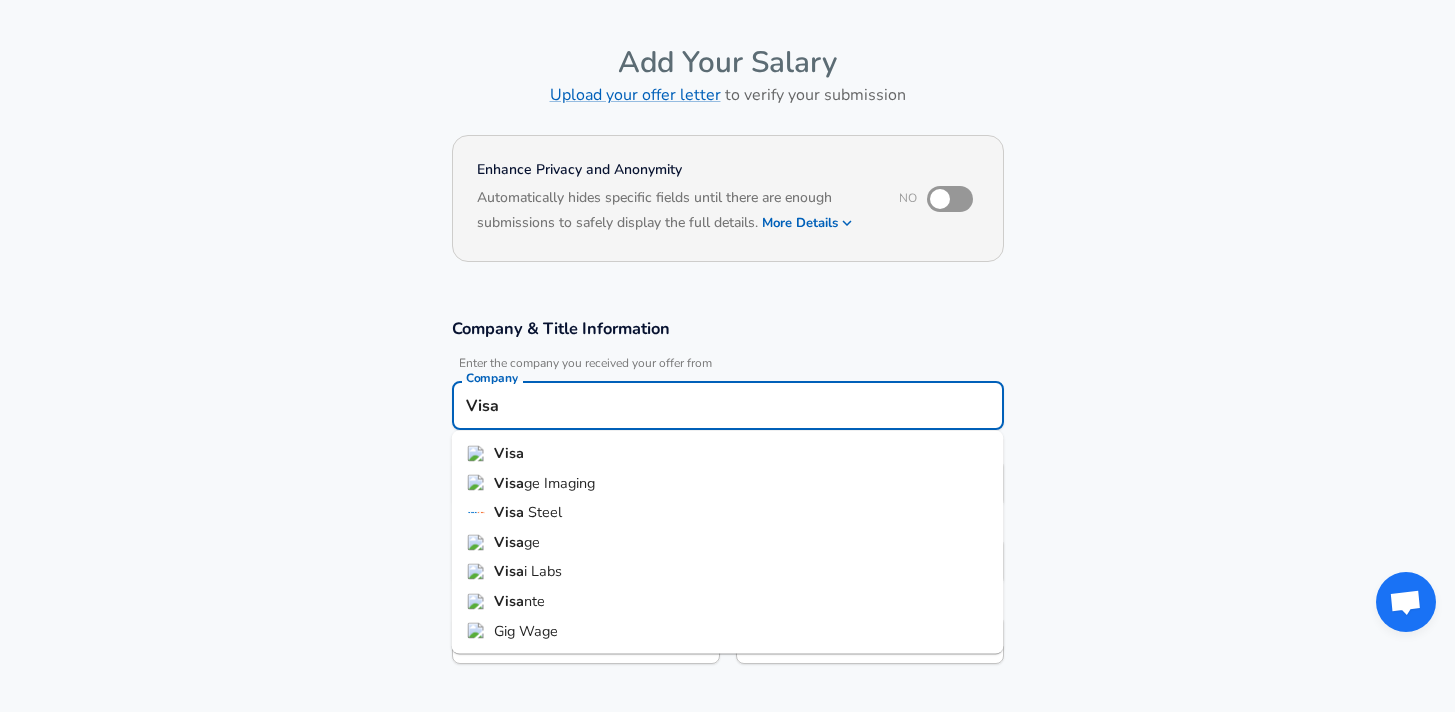 click on "Visa" at bounding box center (728, 454) 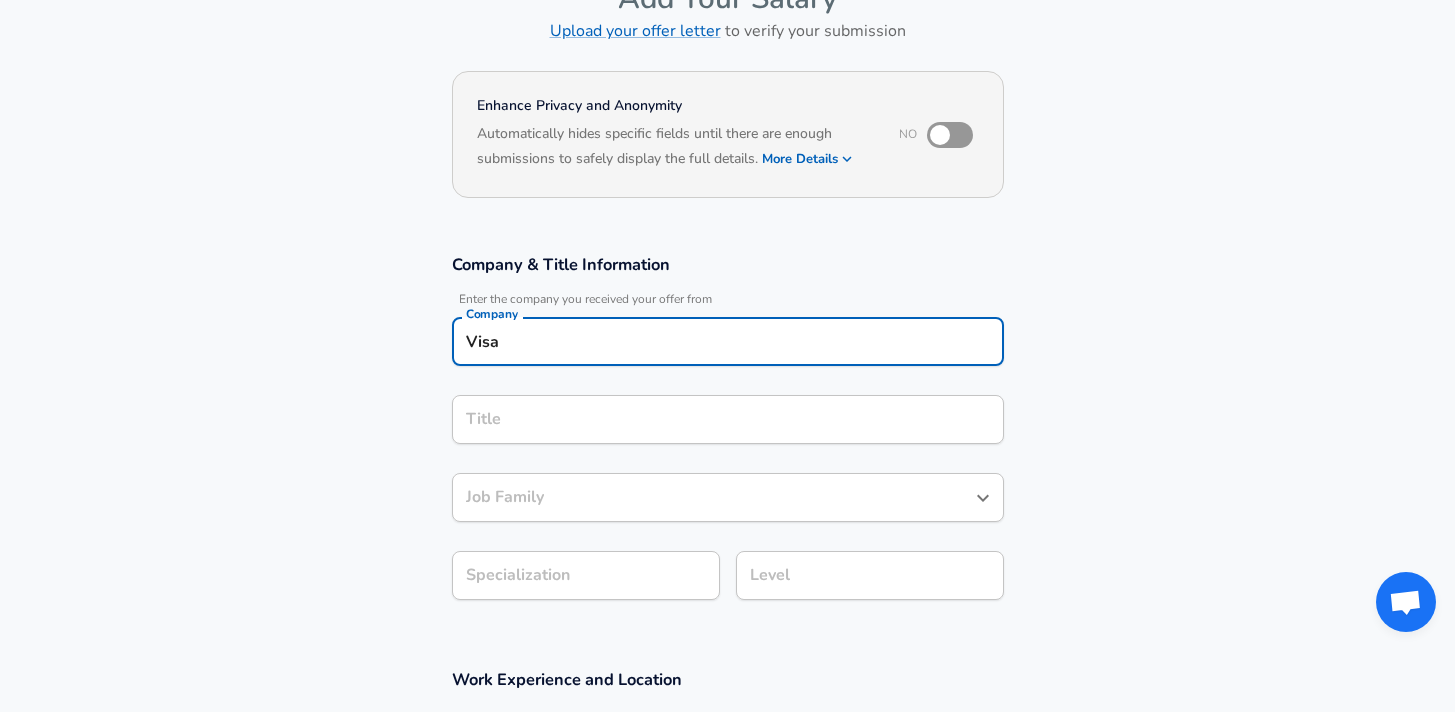 type on "Visa" 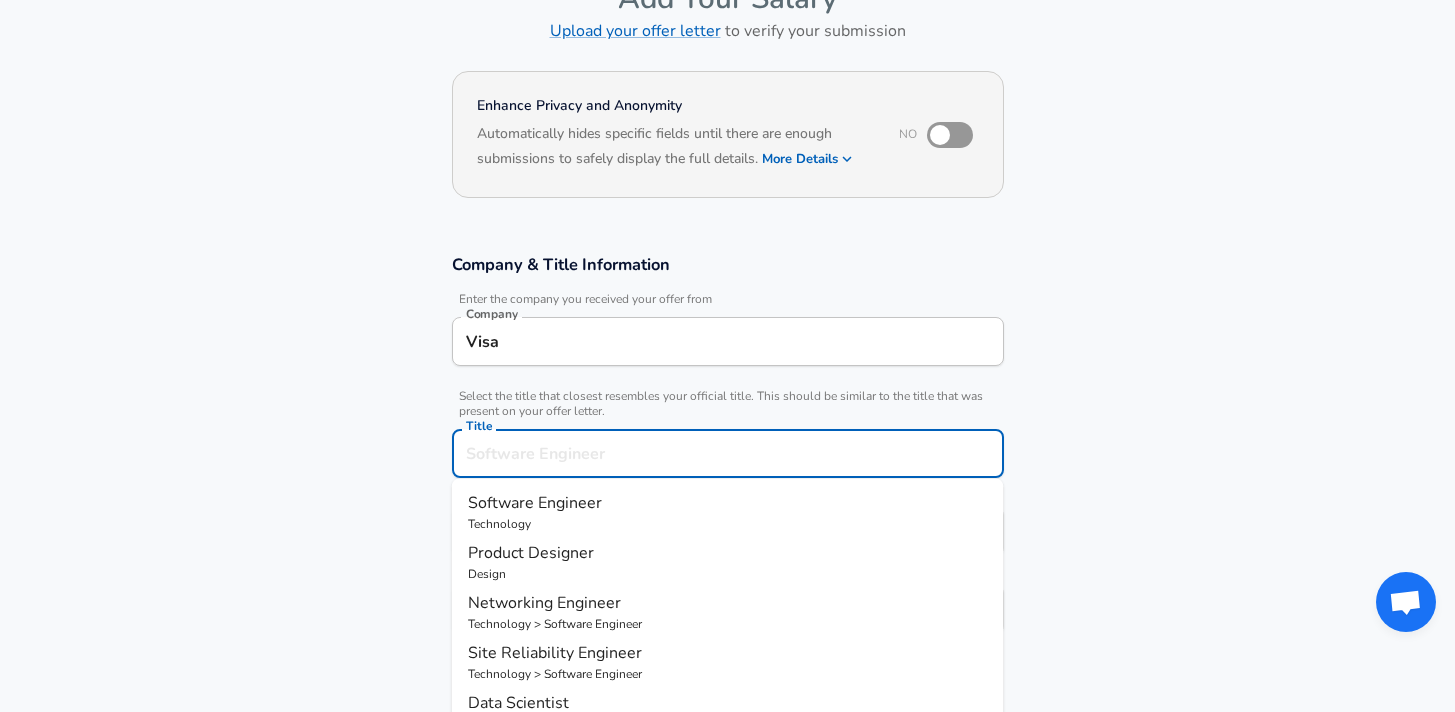 scroll, scrollTop: 166, scrollLeft: 0, axis: vertical 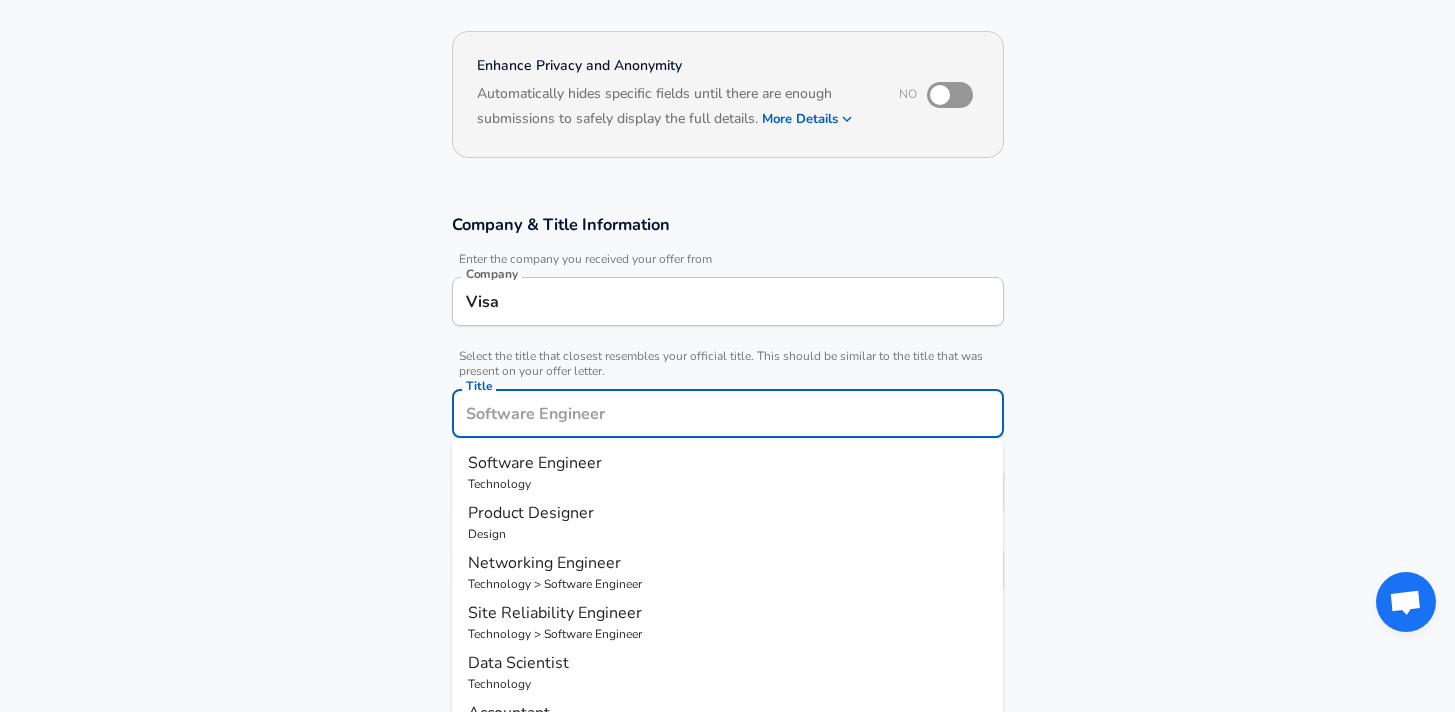 click on "Technology" at bounding box center [728, 484] 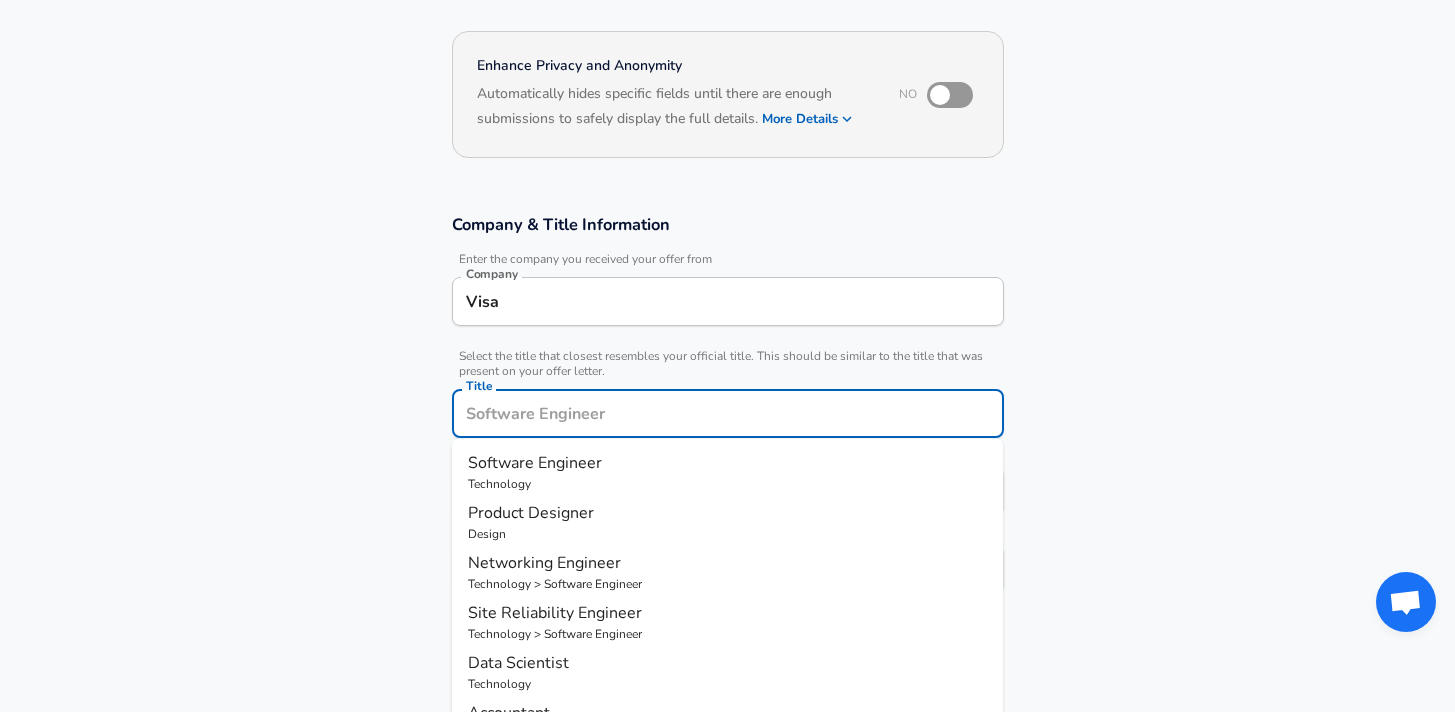 type on "Software Engineer" 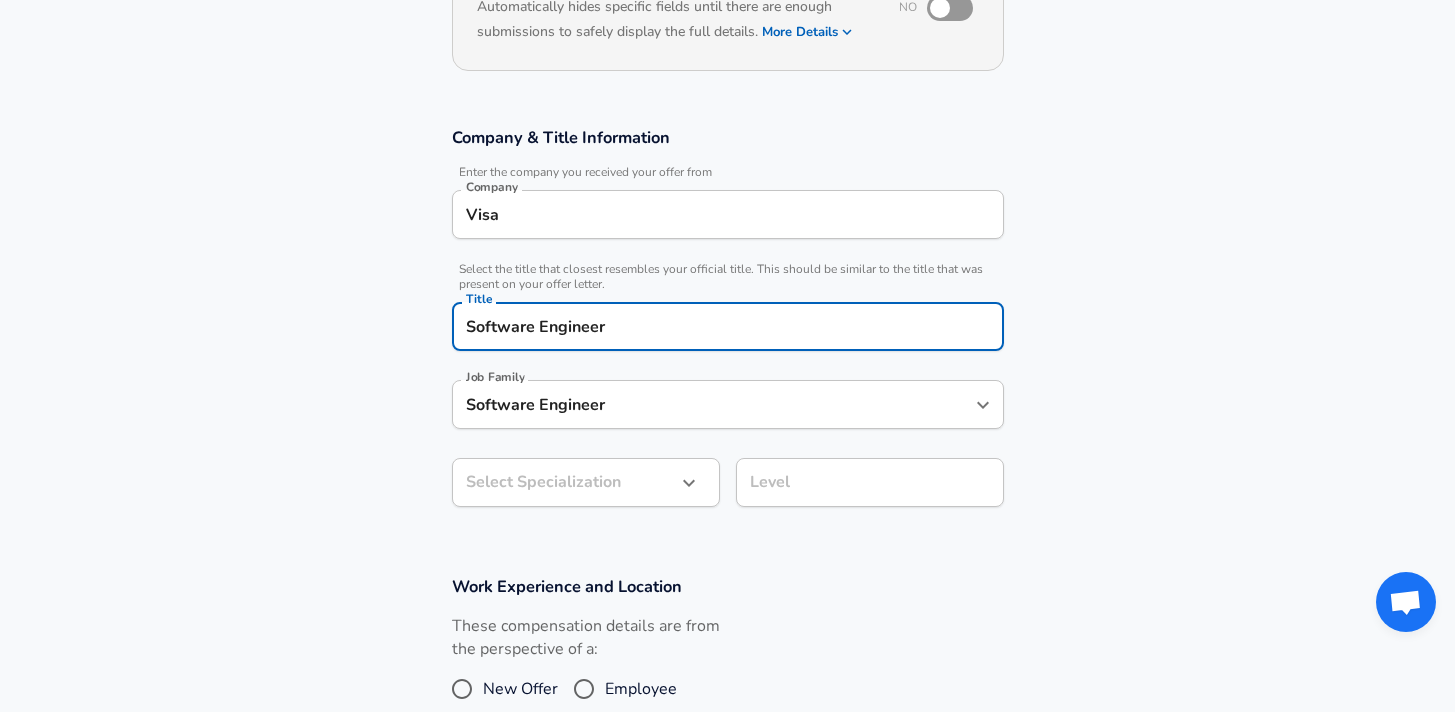click on "Restart Add Your Salary Upload your offer letter   to verify your submission Enhance Privacy and Anonymity No Automatically hides specific fields until there are enough submissions to safely display the full details.   More Details Based on your submission and the data points that we have already collected, we will automatically hide and anonymize specific fields if there aren't enough data points to remain sufficiently anonymous. Company & Title Information   Enter the company you received your offer from Company Visa Company   Select the title that closest resembles your official title. This should be similar to the title that was present on your offer letter. Title Software Engineer Title Job Family Software Engineer Job Family Select Specialization ​ Select Specialization Level Level Work Experience and Location These compensation details are from the perspective of a: New Offer Employee Submit Salary By continuing, you are agreeing to [DOMAIN_NAME][PERSON_NAME]'s   Terms of Use   and   Privacy Policy . © [DATE] -  [DATE]" at bounding box center [727, 103] 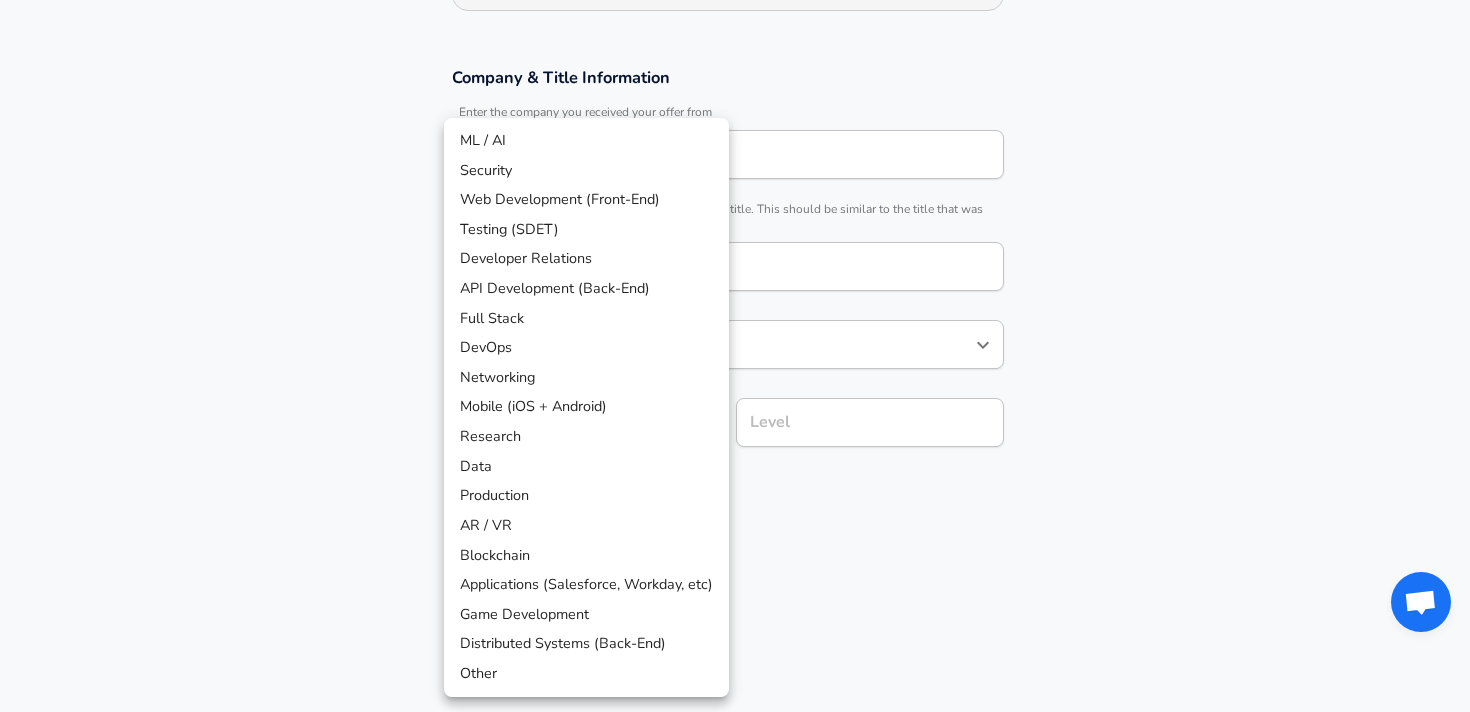 type 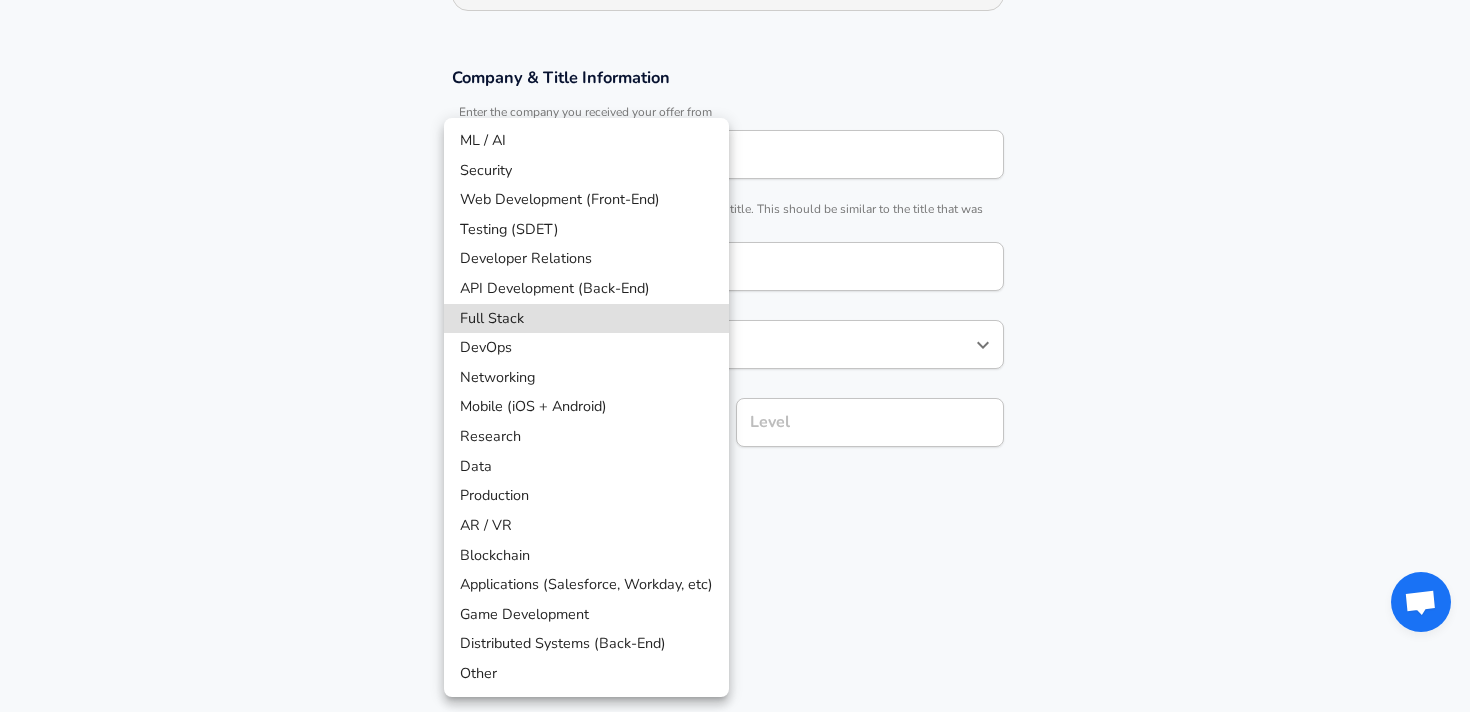 type on "Full Stack" 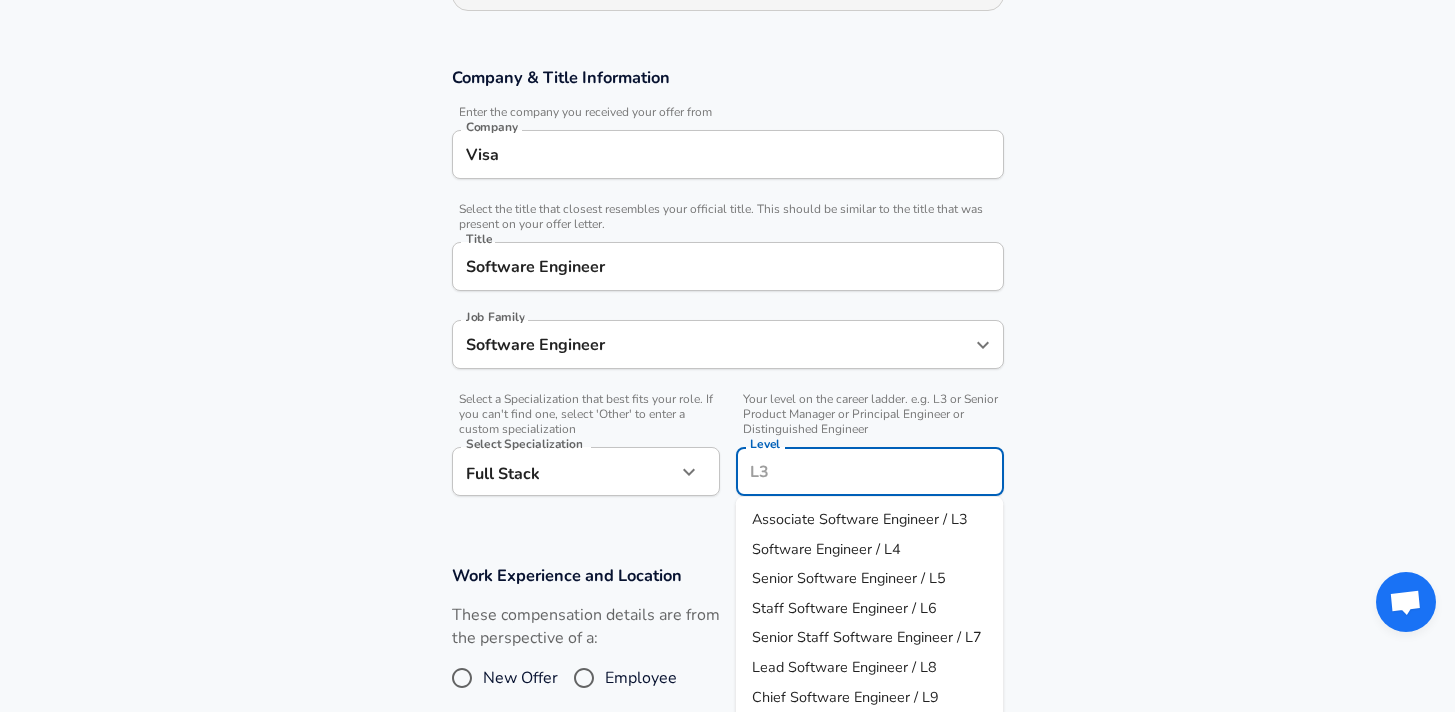 click on "Level" at bounding box center [870, 471] 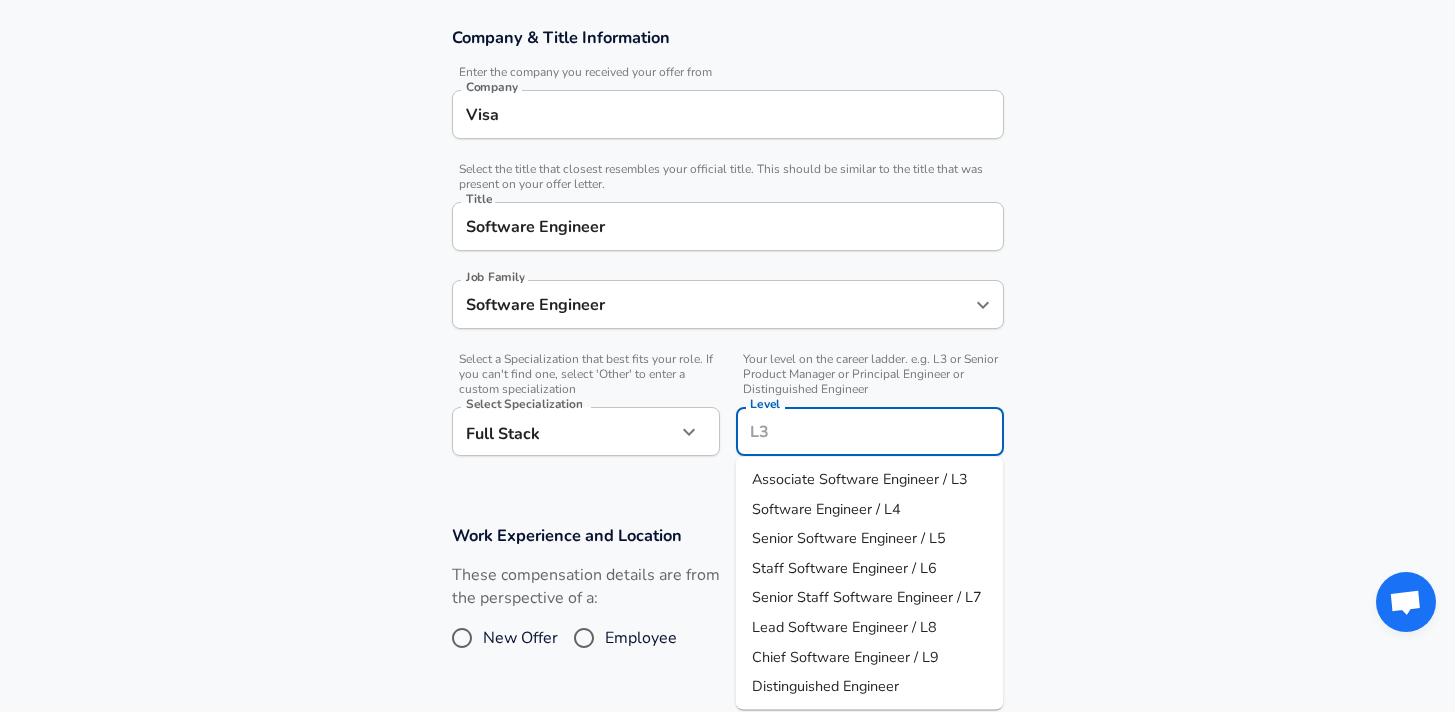 click on "Software Engineer / L4" at bounding box center [870, 509] 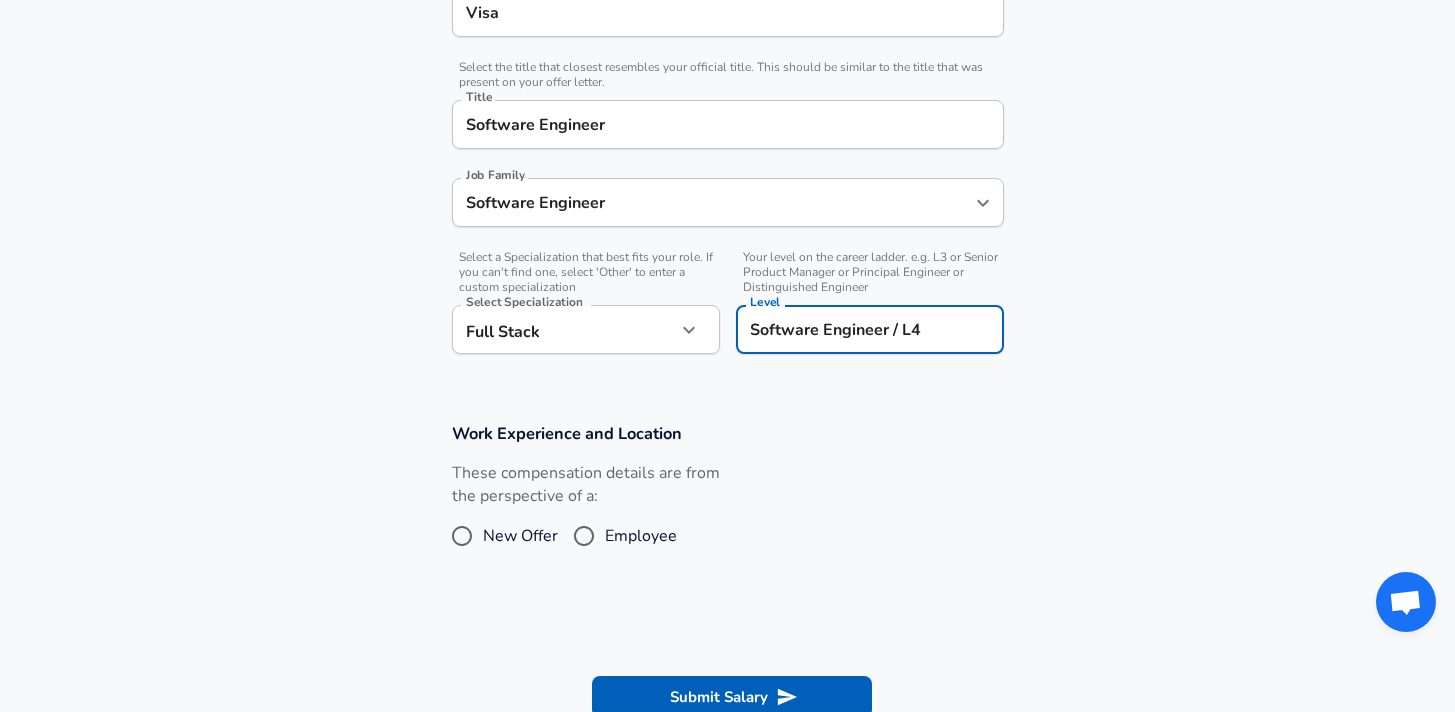 scroll, scrollTop: 472, scrollLeft: 0, axis: vertical 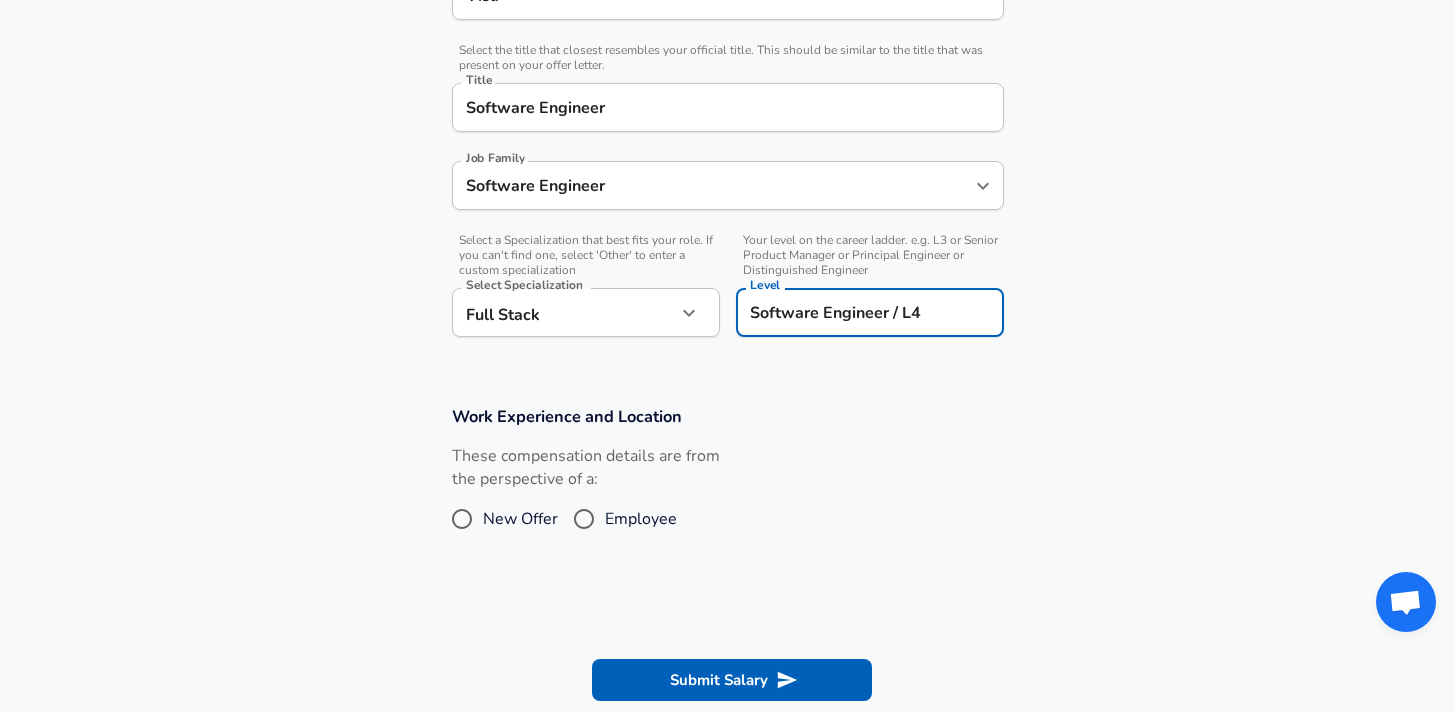 click on "Employee" at bounding box center (584, 519) 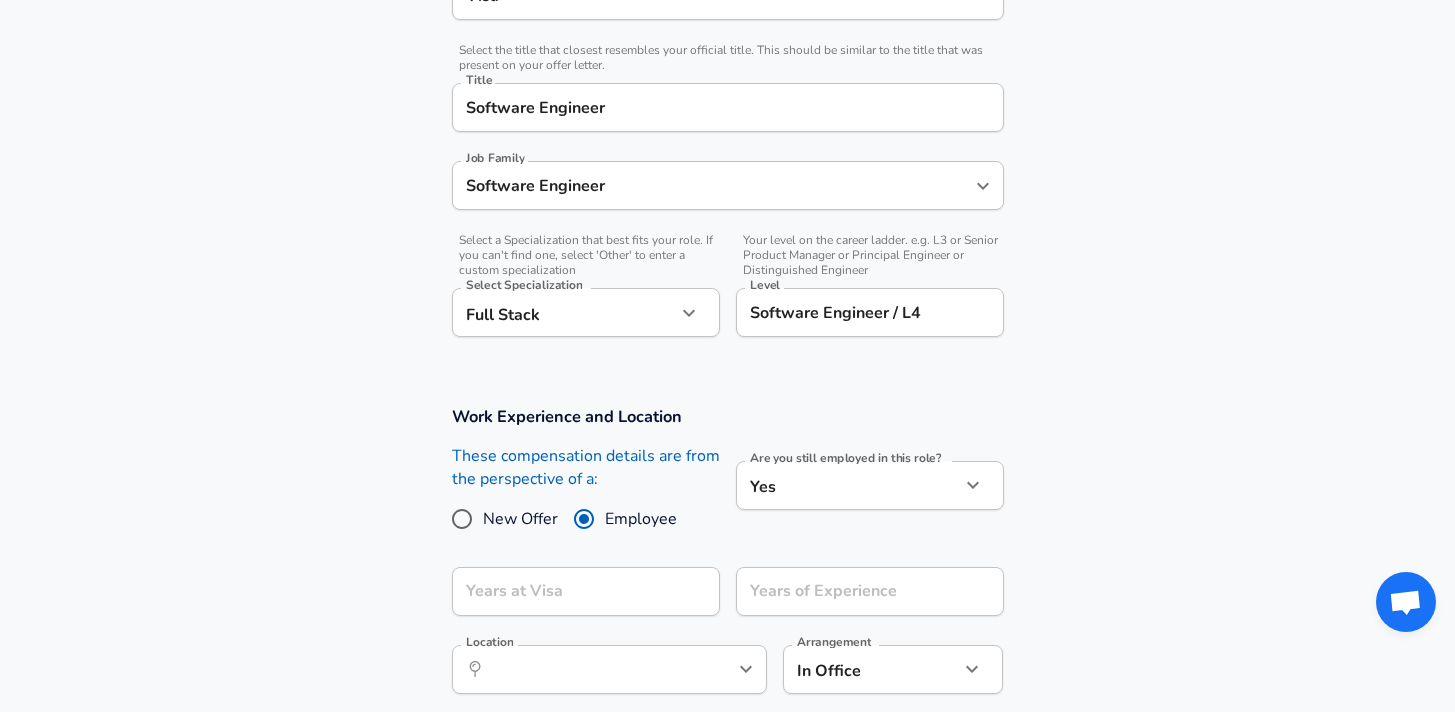 scroll, scrollTop: 533, scrollLeft: 0, axis: vertical 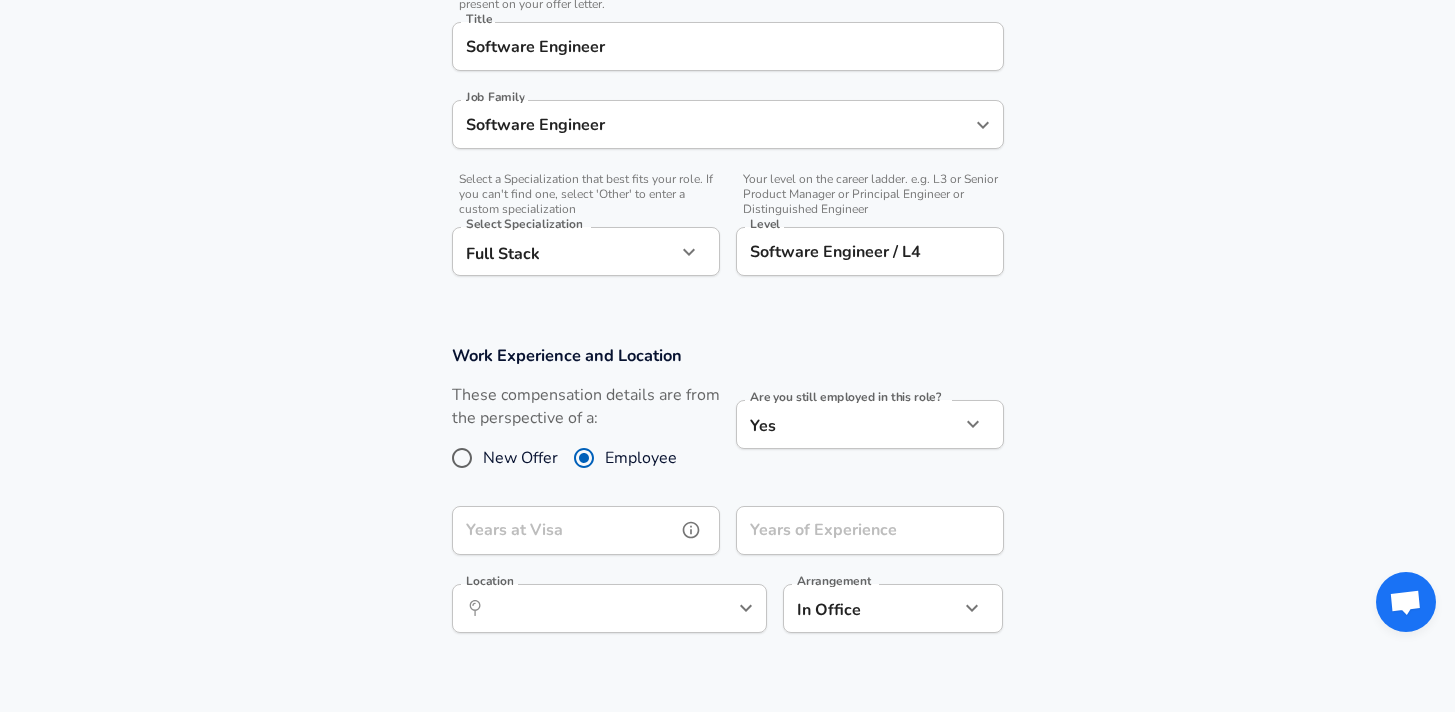 click on "Years at Visa" at bounding box center (564, 530) 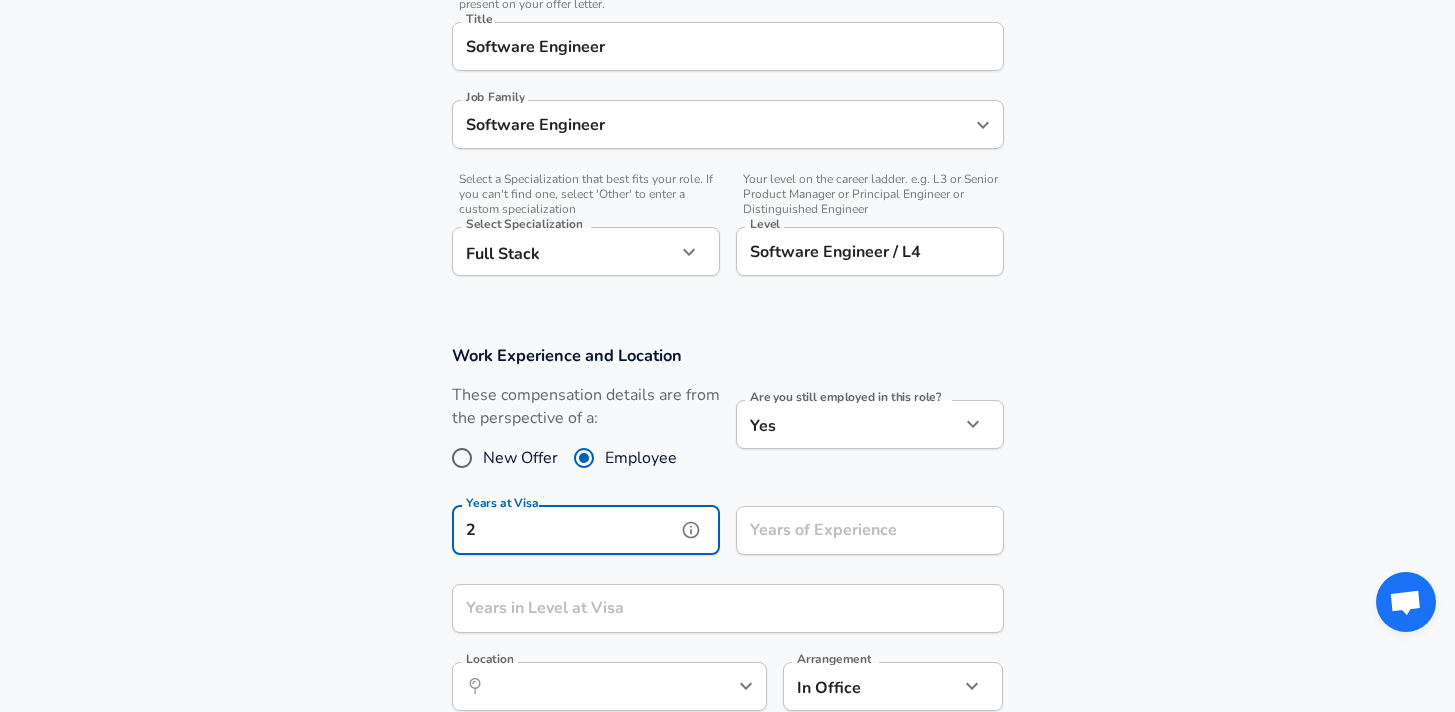 type on "2" 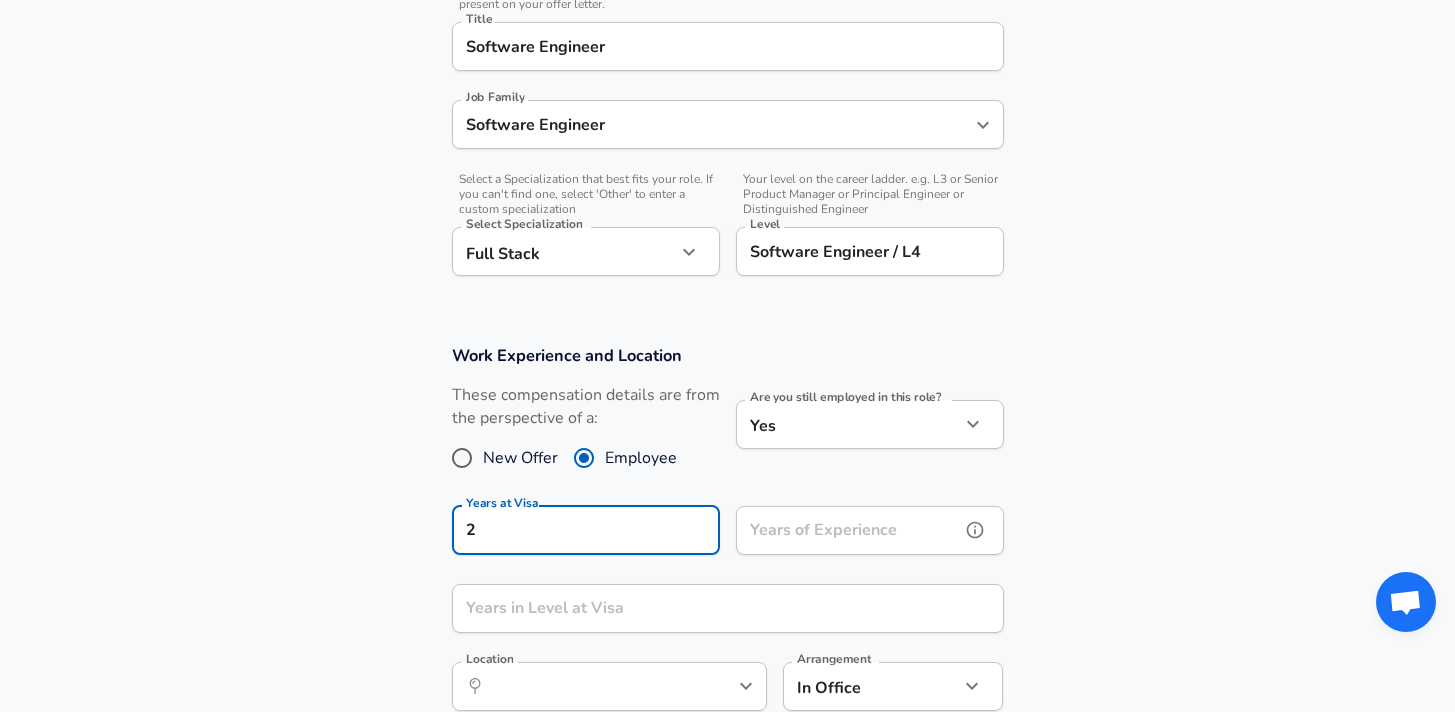 click on "Years of Experience" at bounding box center (848, 530) 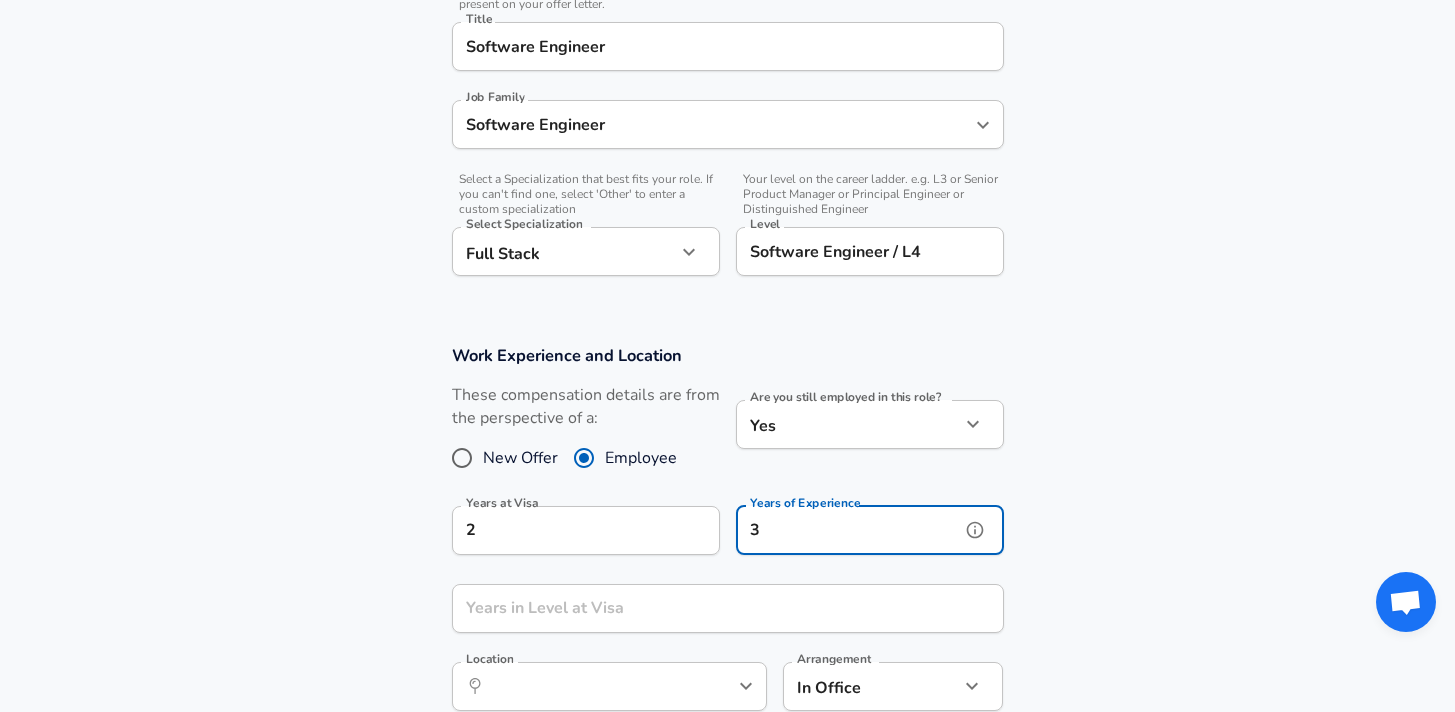 scroll, scrollTop: 0, scrollLeft: 0, axis: both 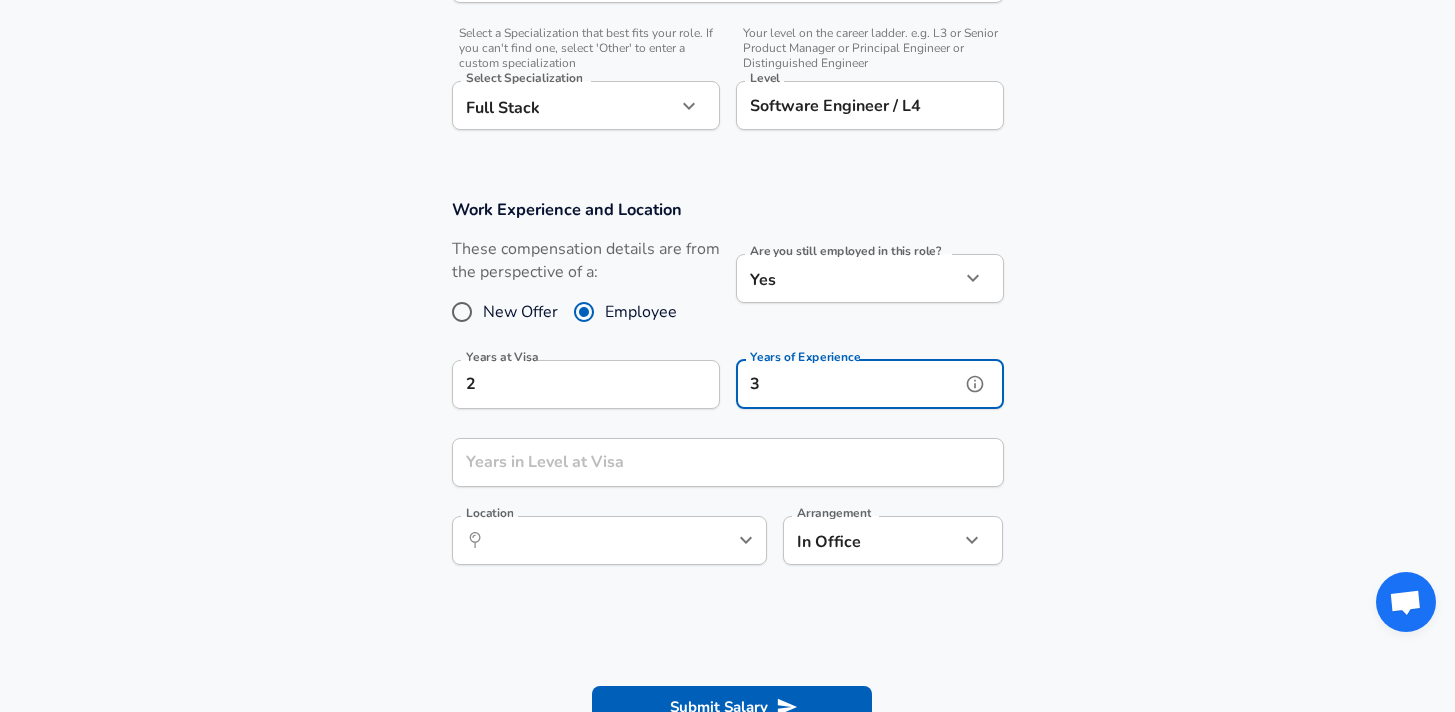 type on "3" 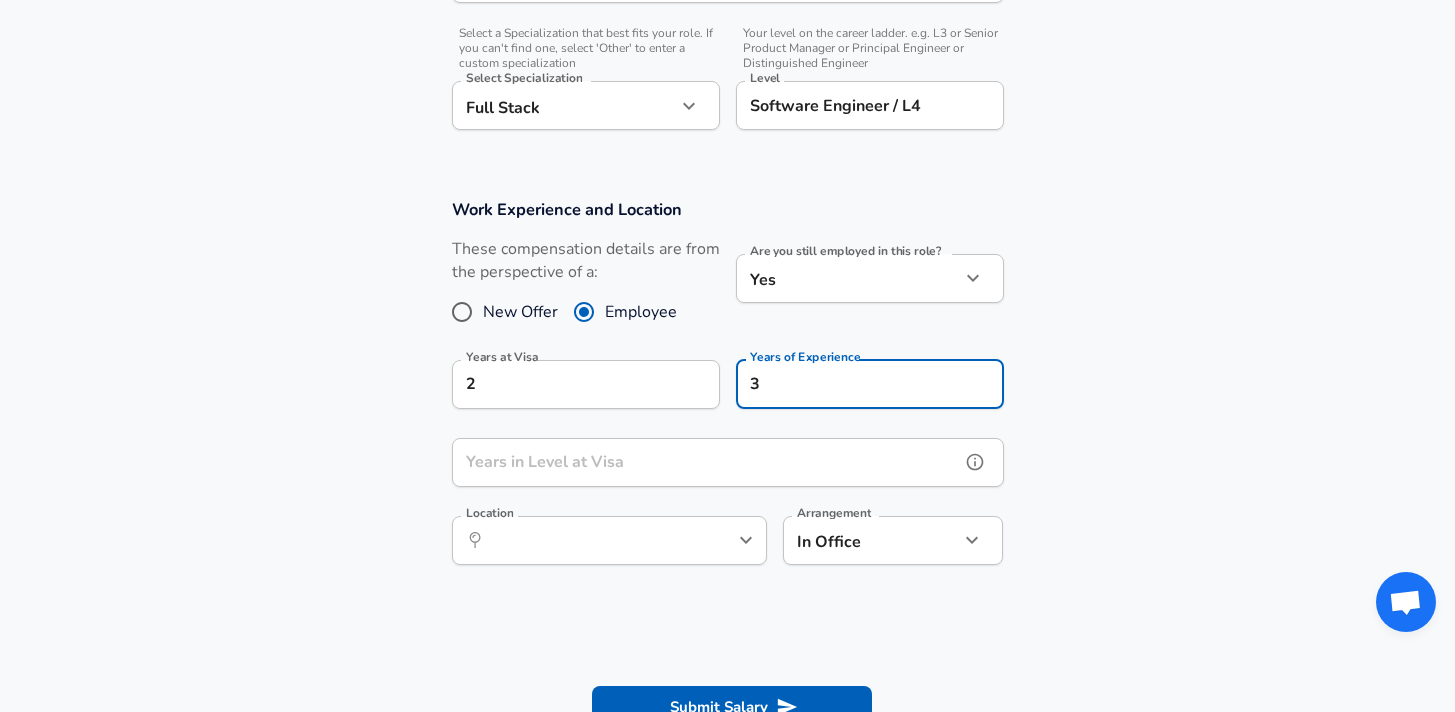 click on "Years in Level at Visa" at bounding box center (706, 462) 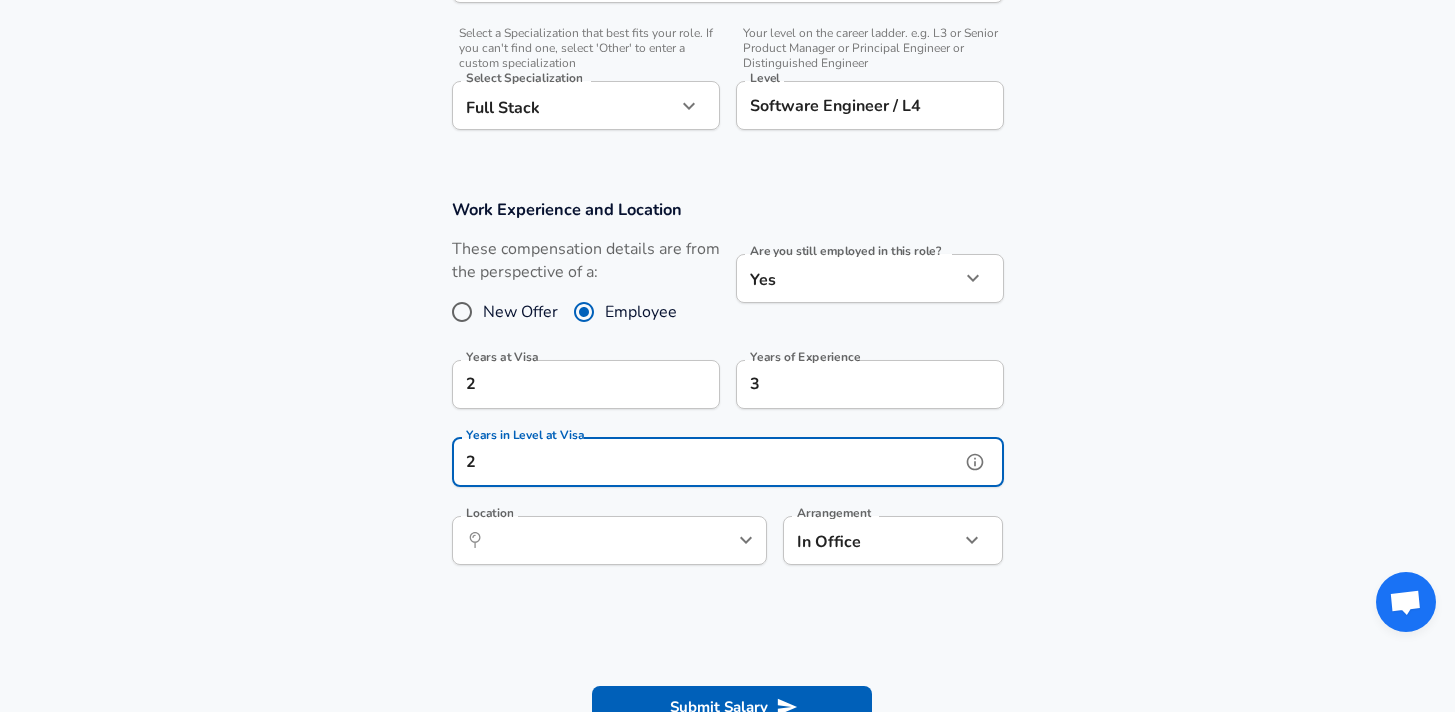 type on "2" 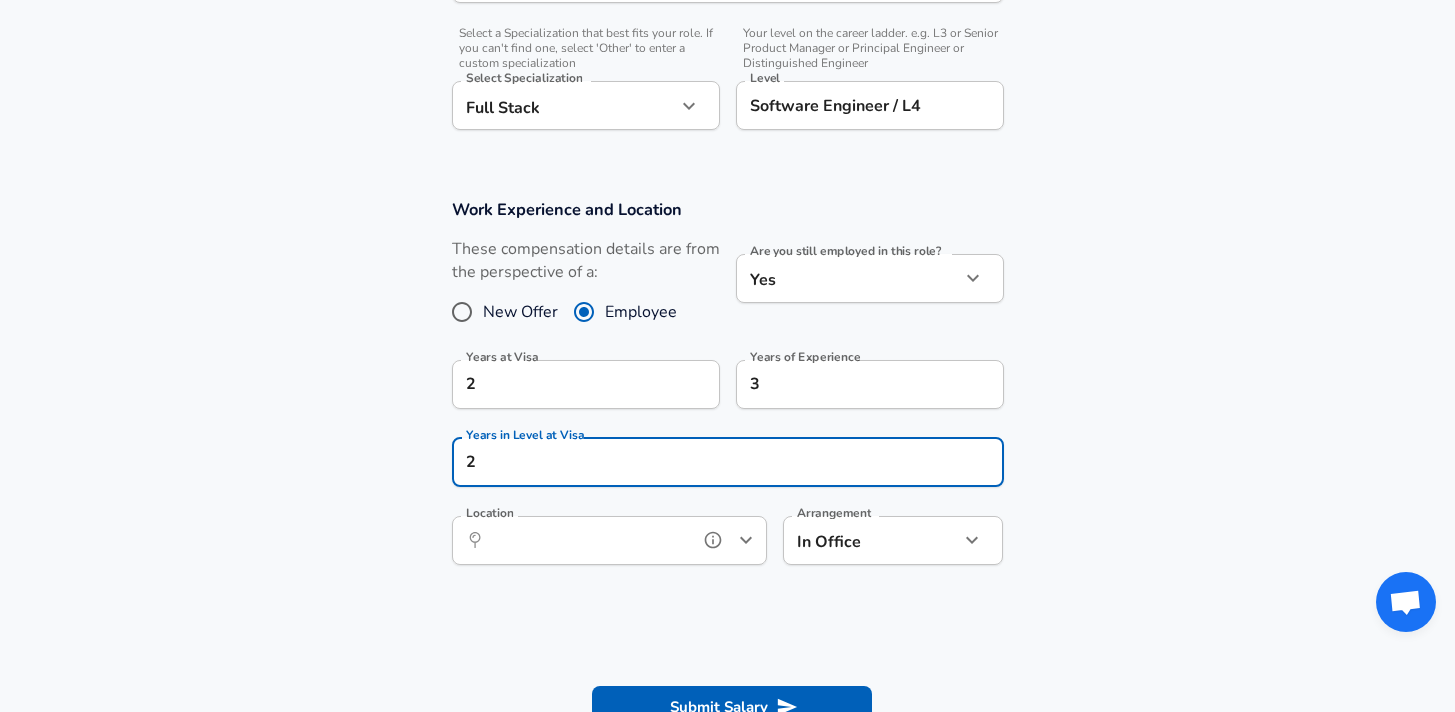 click on "Location" at bounding box center [587, 540] 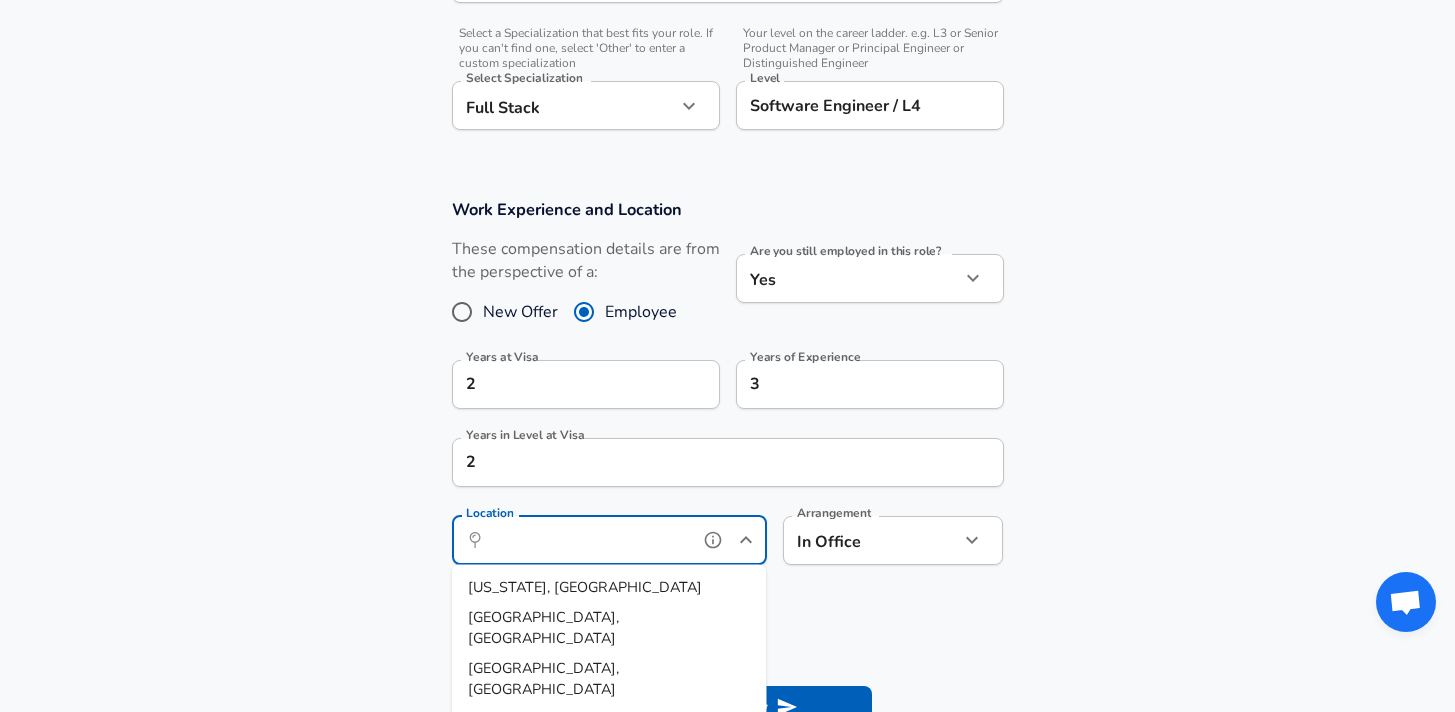 scroll, scrollTop: 0, scrollLeft: 0, axis: both 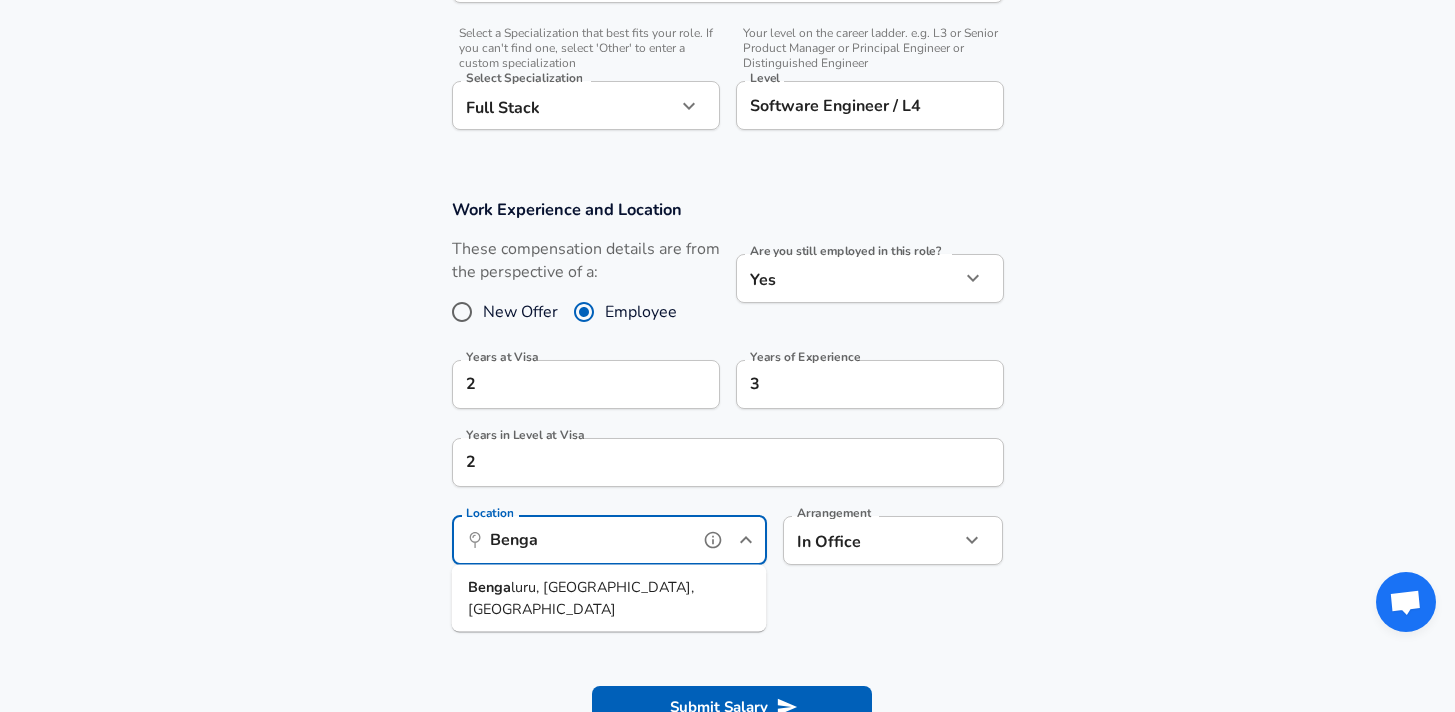 click on "Benga luru, KA, [GEOGRAPHIC_DATA]" at bounding box center [609, 598] 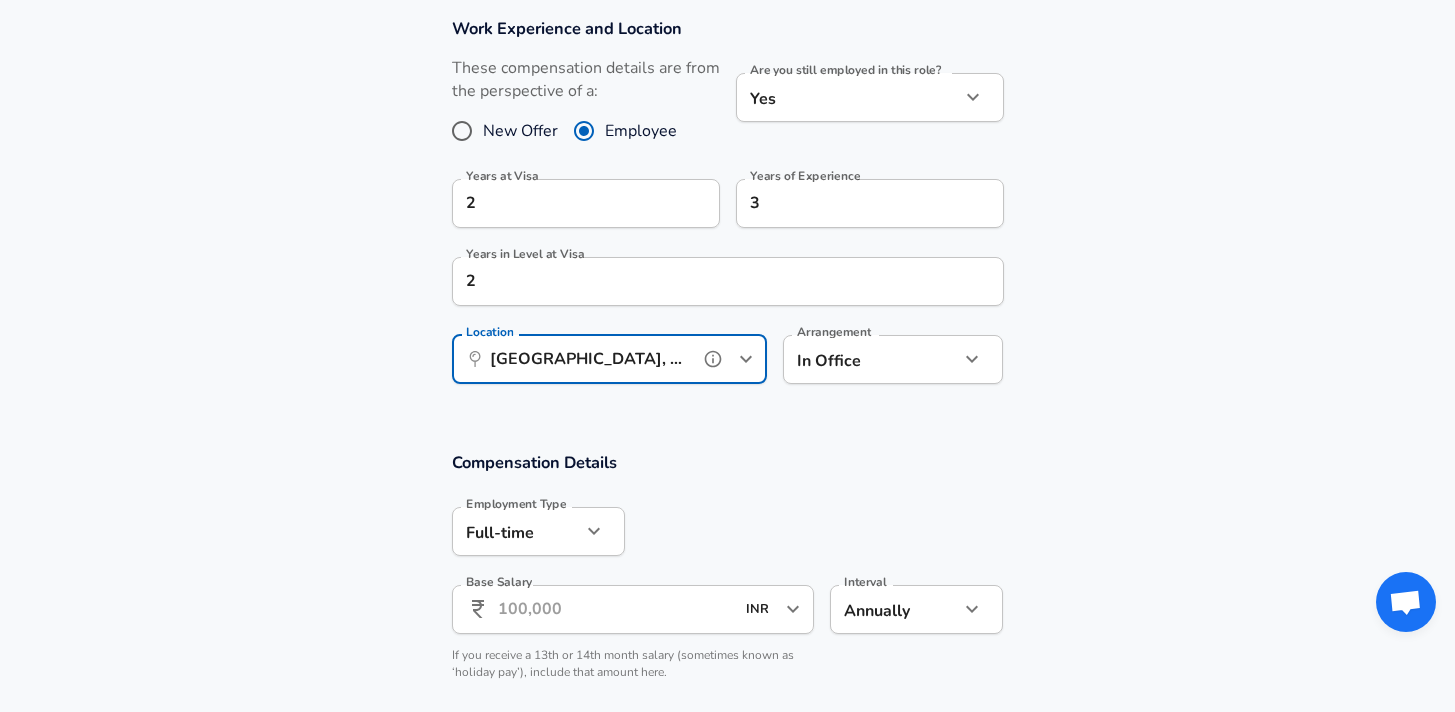 scroll, scrollTop: 886, scrollLeft: 0, axis: vertical 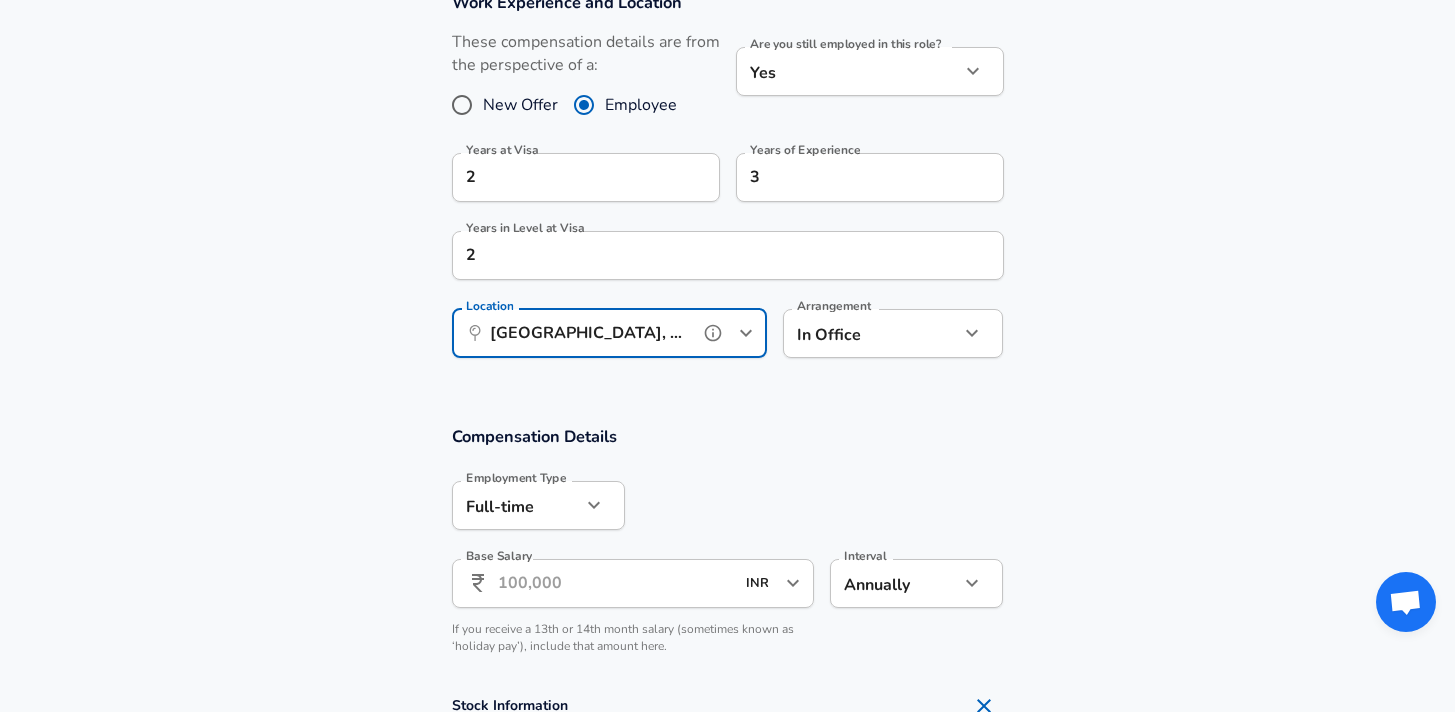 type on "[GEOGRAPHIC_DATA], [GEOGRAPHIC_DATA], [GEOGRAPHIC_DATA]" 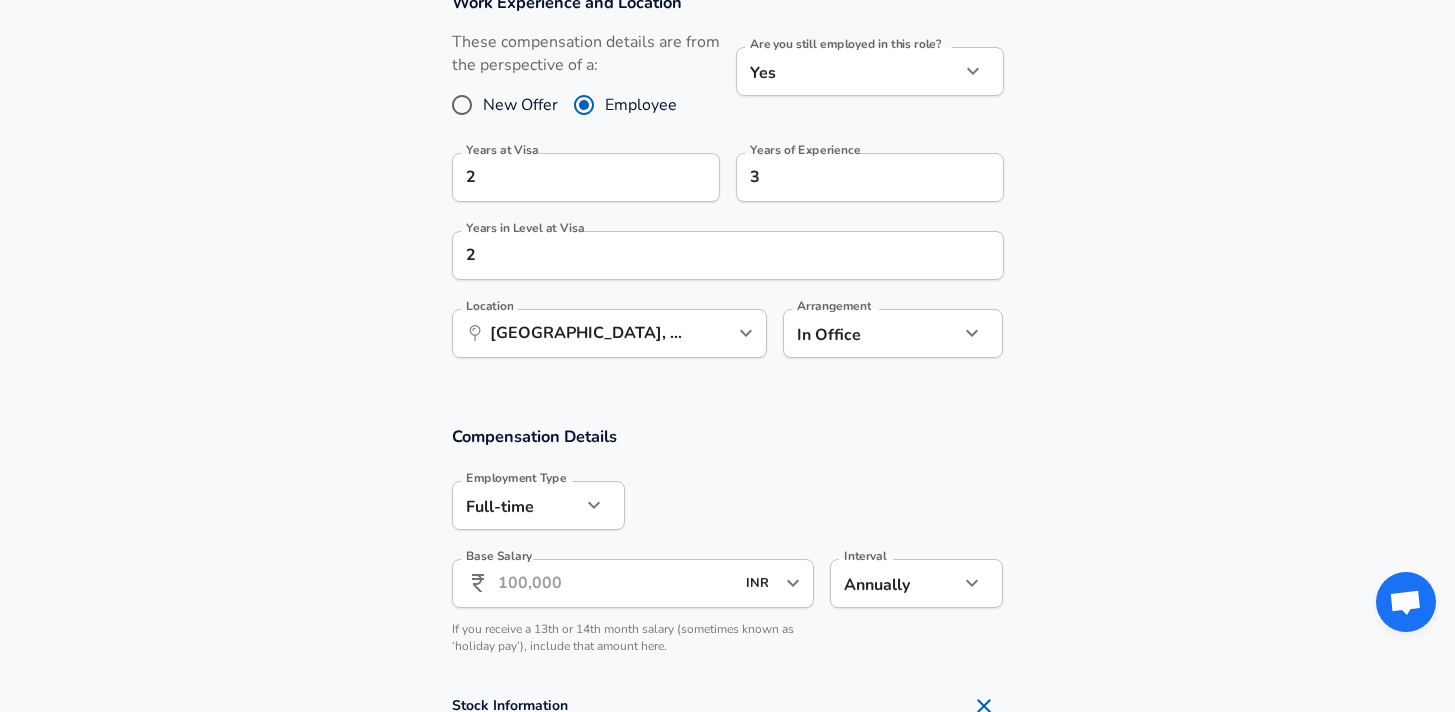 click on "Base Salary" at bounding box center [616, 583] 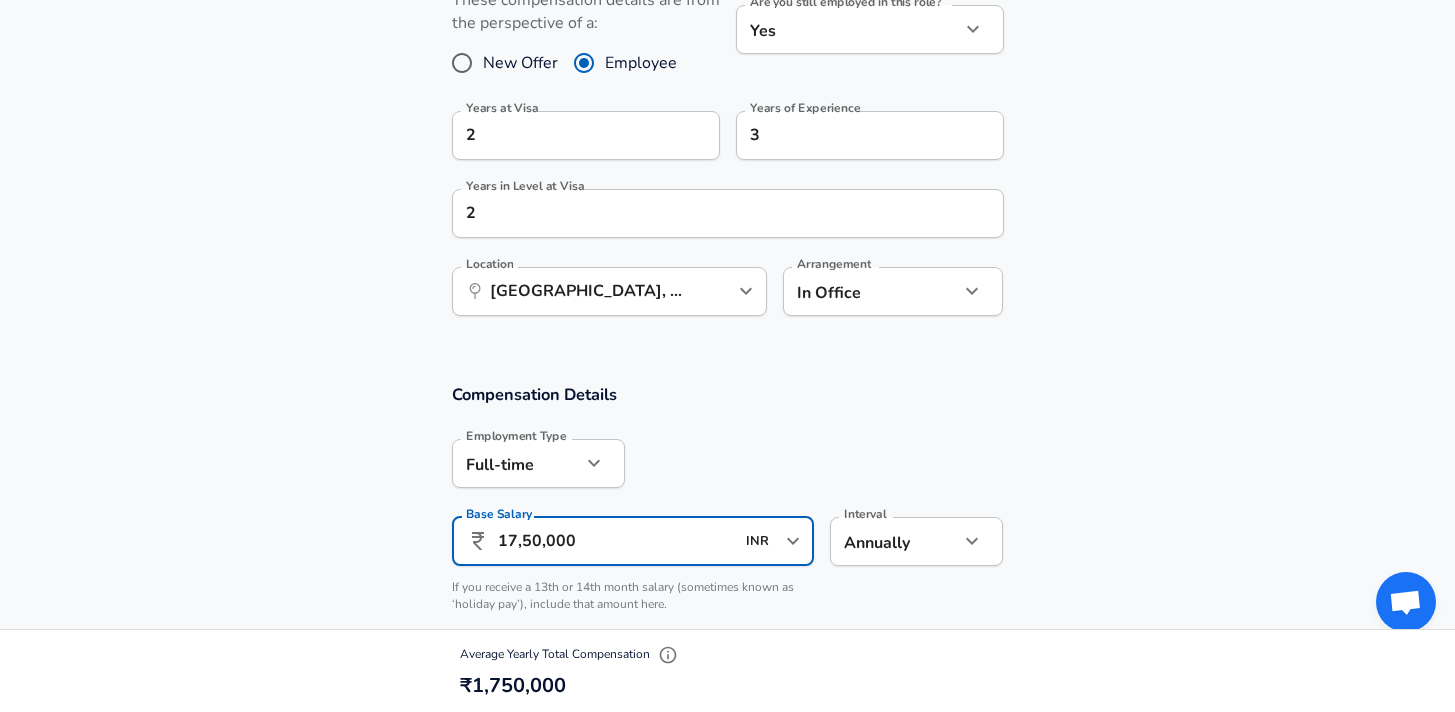 scroll, scrollTop: 943, scrollLeft: 0, axis: vertical 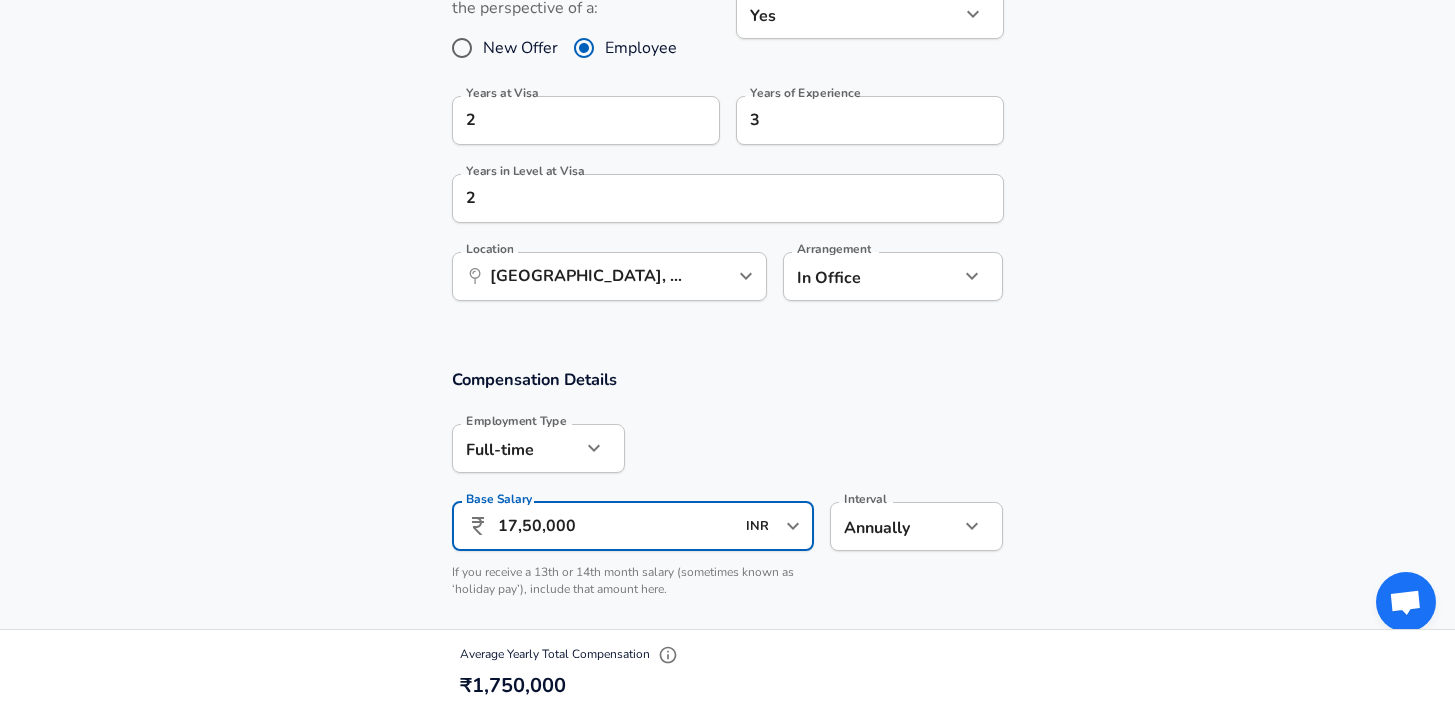 click on "17,50,000" at bounding box center [616, 526] 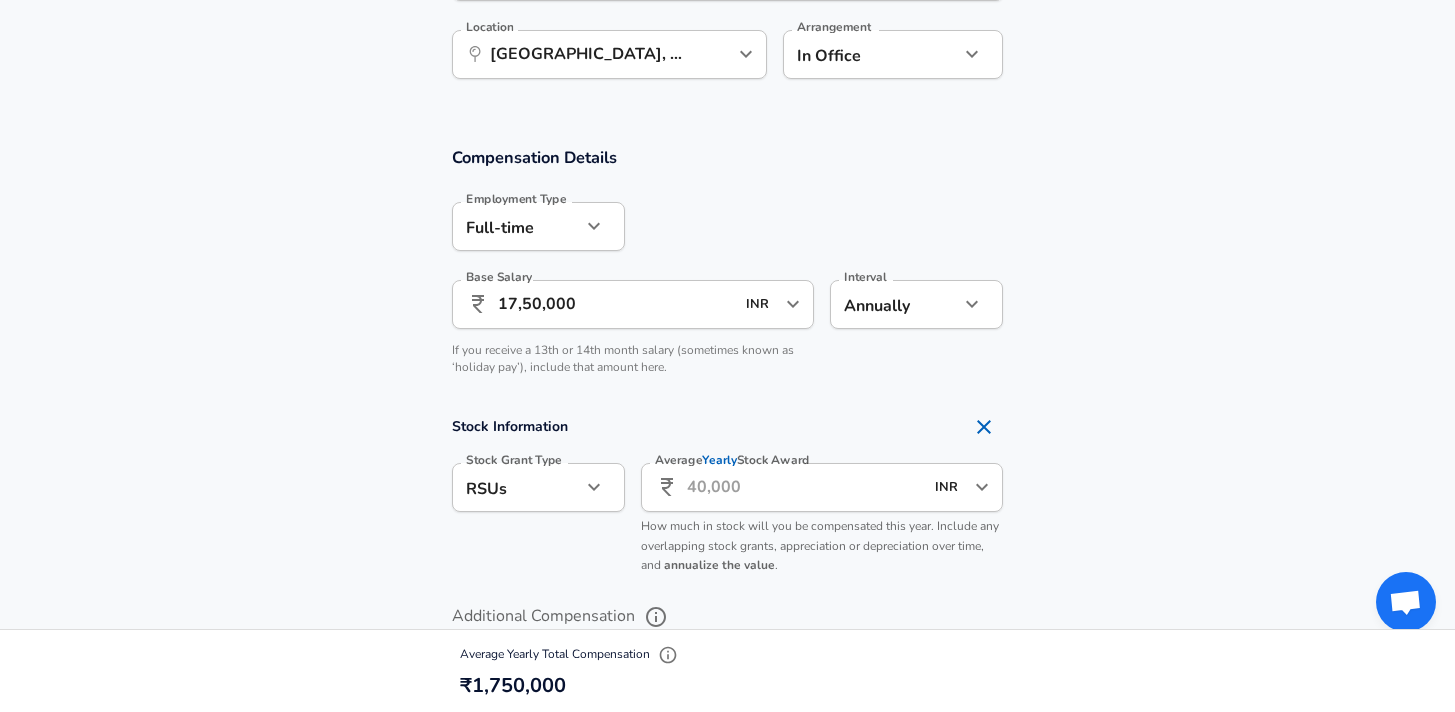 scroll, scrollTop: 1186, scrollLeft: 0, axis: vertical 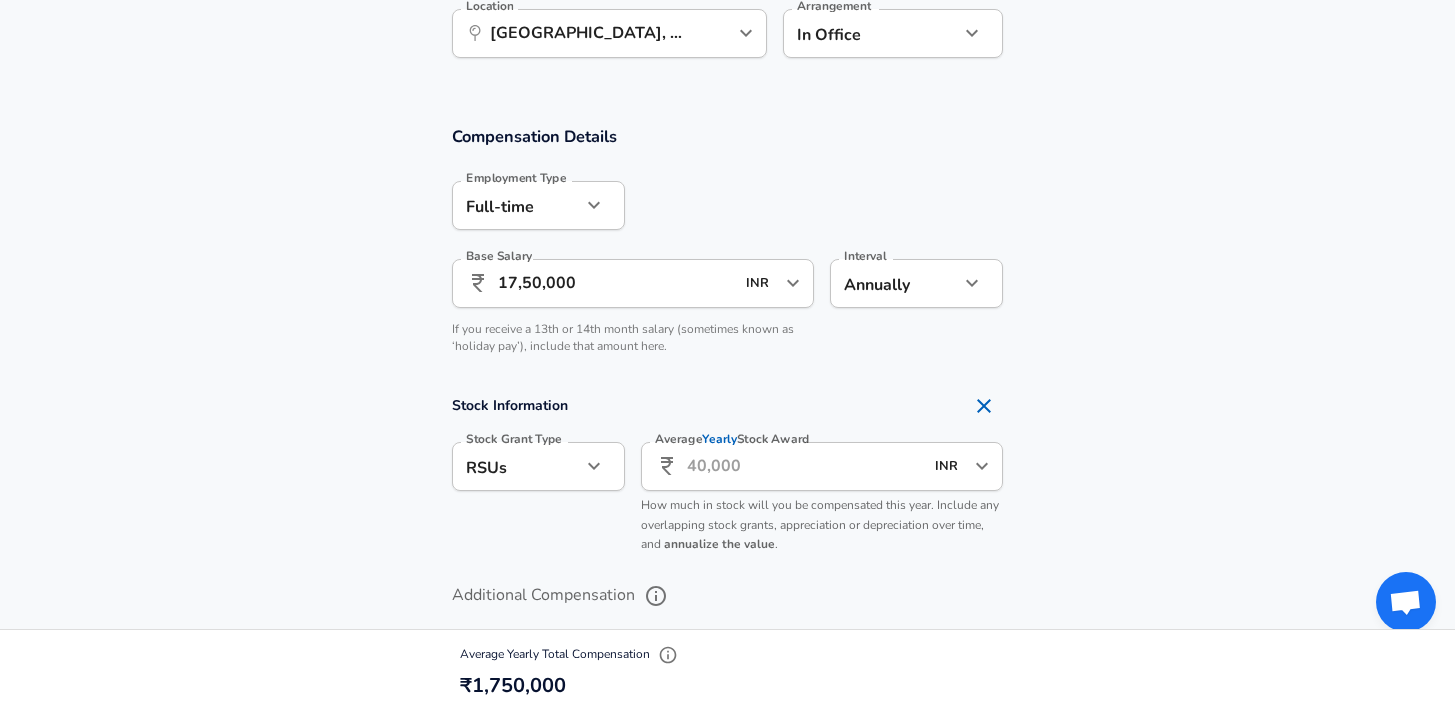 click on "Average  Yearly  Stock Award" at bounding box center [805, 466] 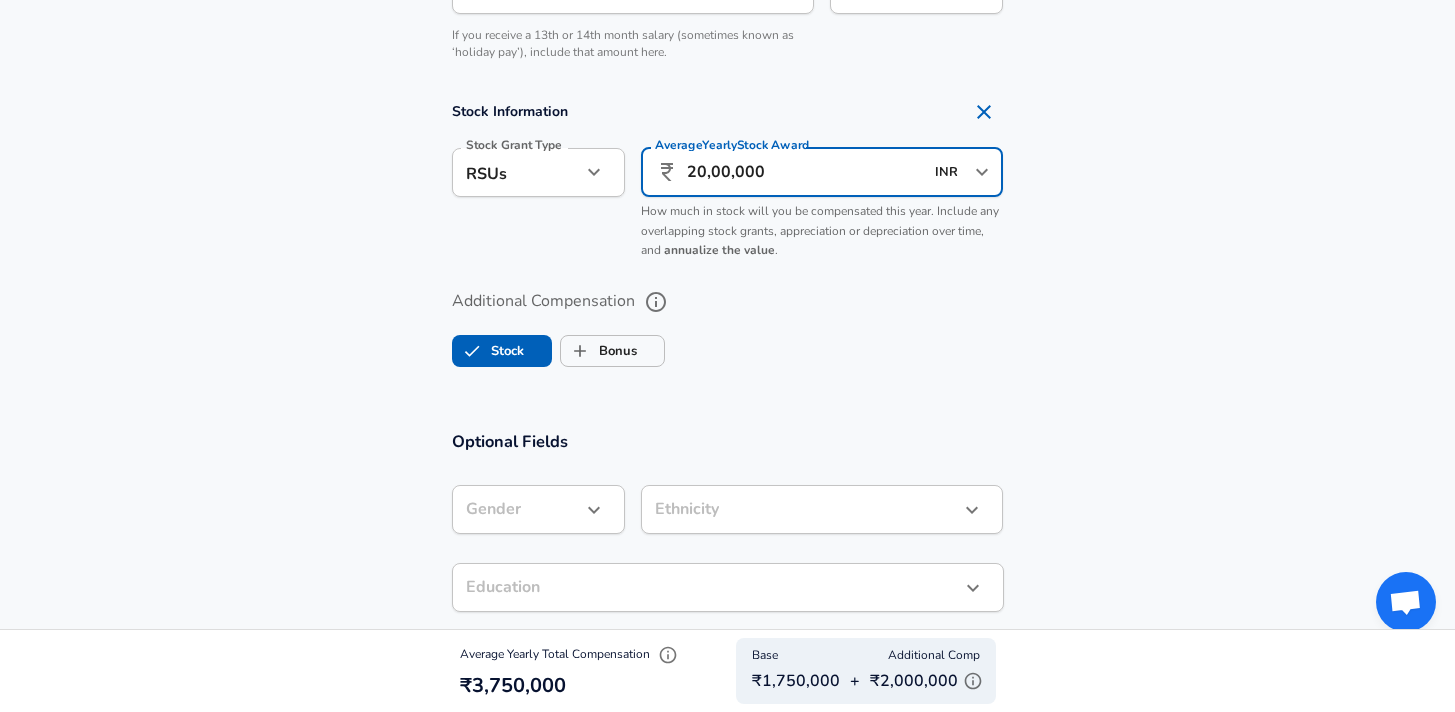 scroll, scrollTop: 1576, scrollLeft: 0, axis: vertical 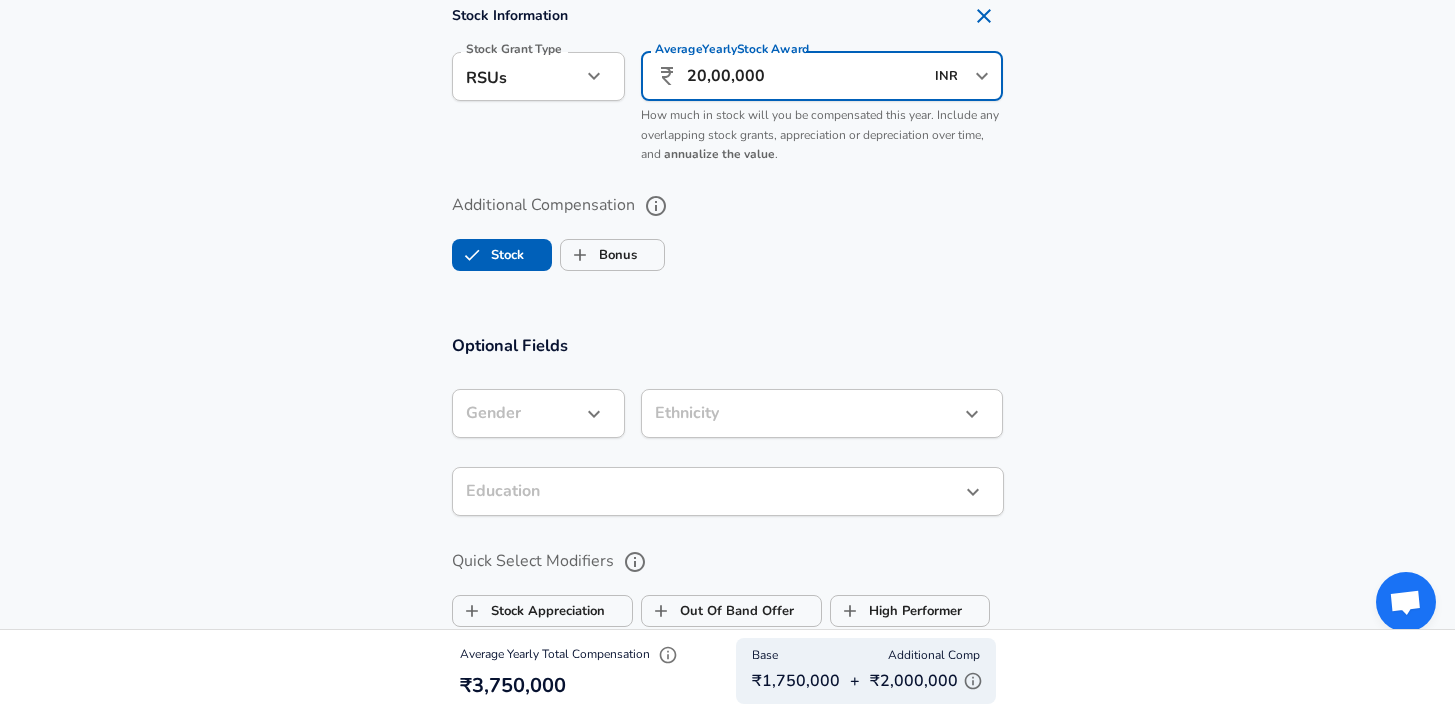 type on "20,00,000" 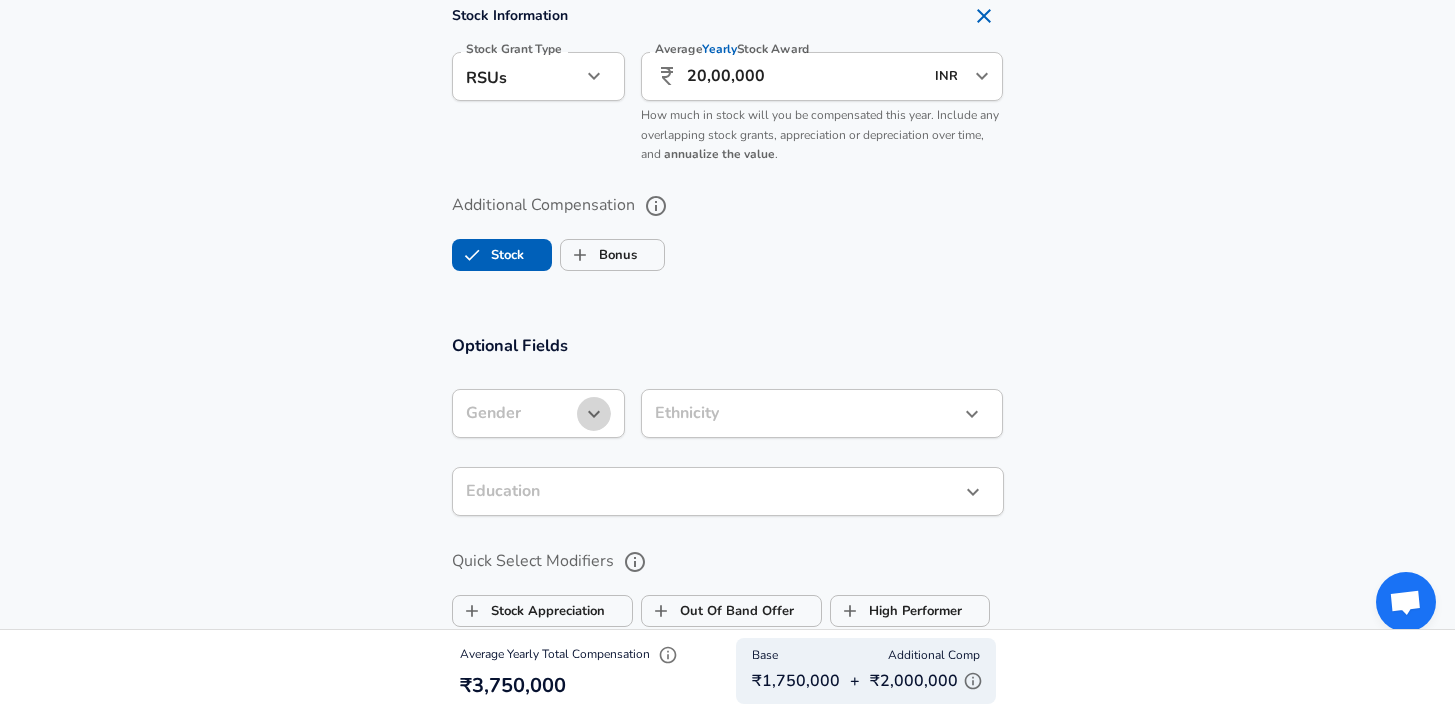 click 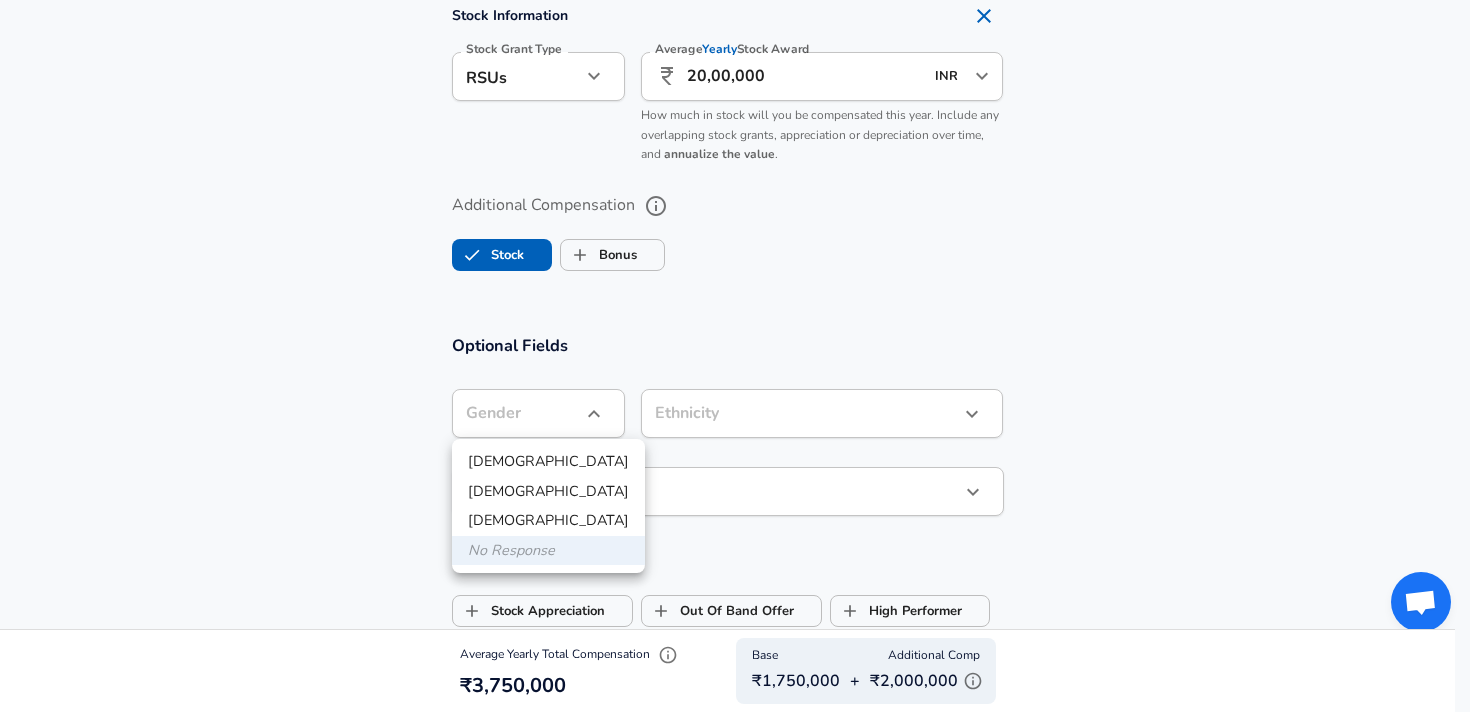 click on "[DEMOGRAPHIC_DATA]" at bounding box center [548, 462] 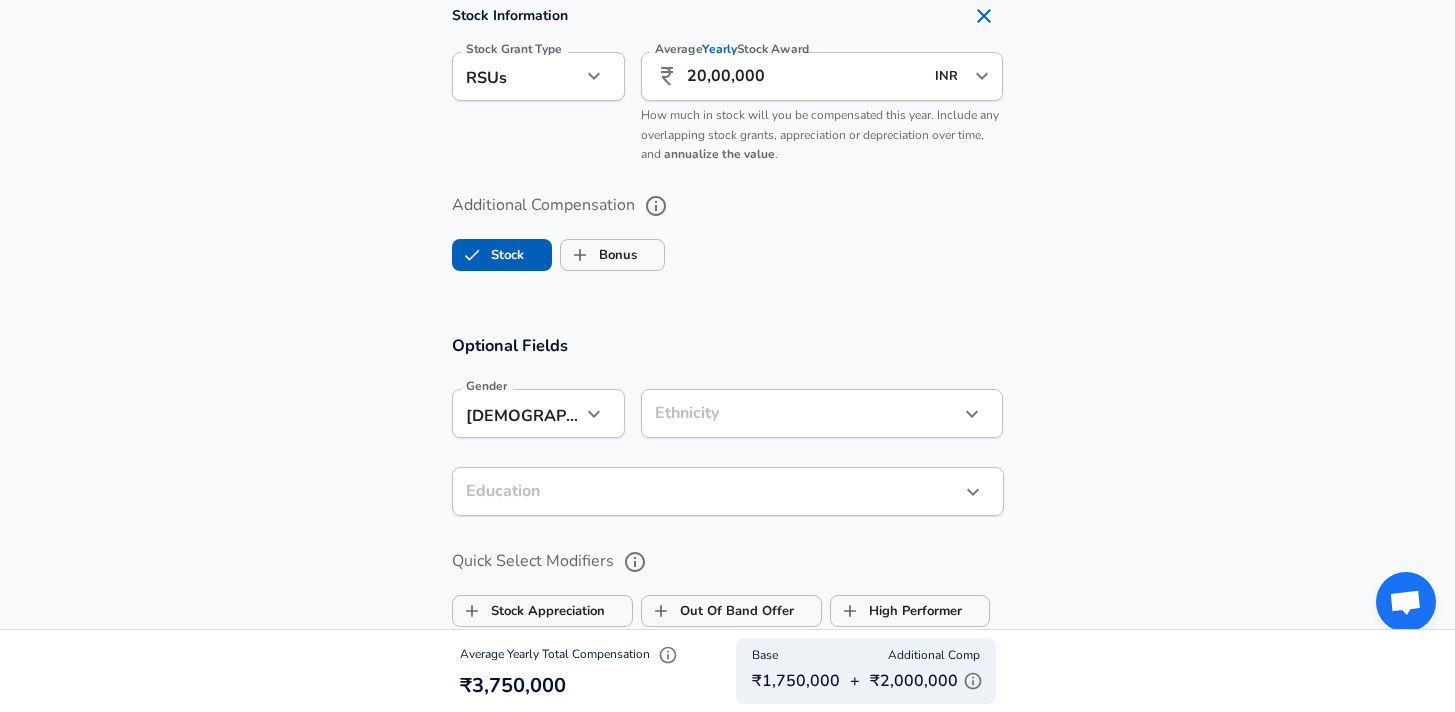 click on "Restart Add Your Salary Upload your offer letter   to verify your submission Enhance Privacy and Anonymity No Automatically hides specific fields until there are enough submissions to safely display the full details.   More Details Based on your submission and the data points that we have already collected, we will automatically hide and anonymize specific fields if there aren't enough data points to remain sufficiently anonymous. Company & Title Information   Enter the company you received your offer from Company Visa Company   Select the title that closest resembles your official title. This should be similar to the title that was present on your offer letter. Title Software Engineer Title Job Family Software Engineer Job Family   Select a Specialization that best fits your role. If you can't find one, select 'Other' to enter a custom specialization Select Specialization Full Stack Full Stack Select Specialization   Level Software Engineer / L4 Level Work Experience and Location New Offer Employee Yes yes 2" at bounding box center [727, -1220] 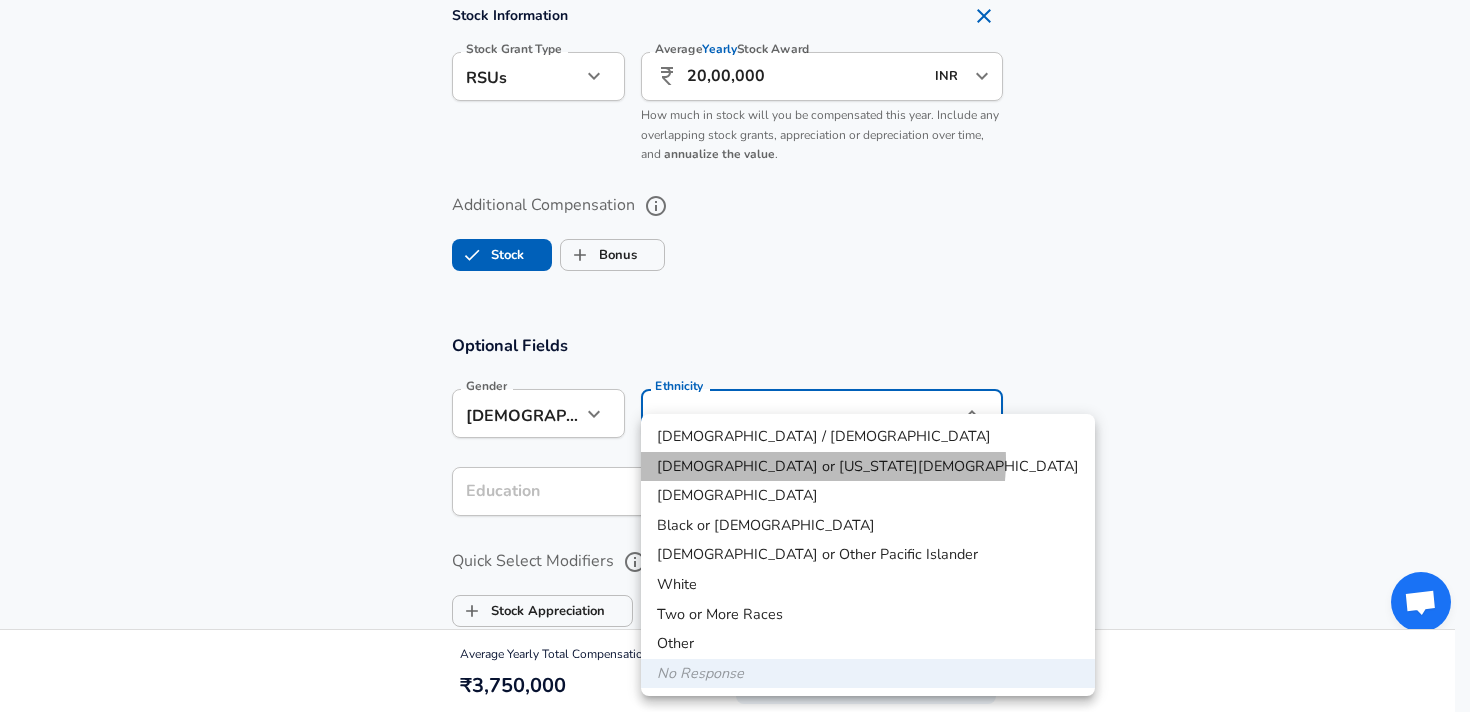 click on "[DEMOGRAPHIC_DATA] or [US_STATE][DEMOGRAPHIC_DATA]" at bounding box center [868, 467] 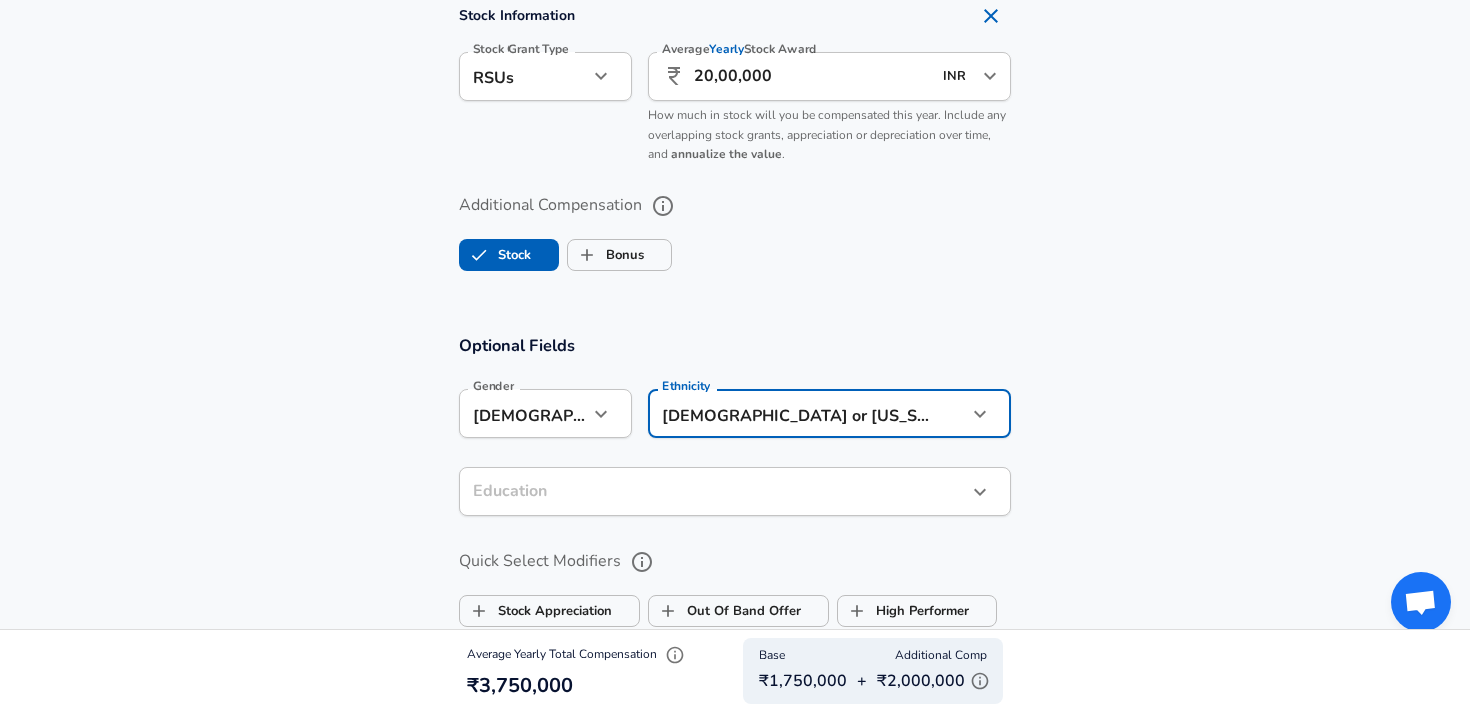 click on "Restart Add Your Salary Upload your offer letter   to verify your submission Enhance Privacy and Anonymity No Automatically hides specific fields until there are enough submissions to safely display the full details.   More Details Based on your submission and the data points that we have already collected, we will automatically hide and anonymize specific fields if there aren't enough data points to remain sufficiently anonymous. Company & Title Information   Enter the company you received your offer from Company Visa Company   Select the title that closest resembles your official title. This should be similar to the title that was present on your offer letter. Title Software Engineer Title Job Family Software Engineer Job Family   Select a Specialization that best fits your role. If you can't find one, select 'Other' to enter a custom specialization Select Specialization Full Stack Full Stack Select Specialization   Level Software Engineer / L4 Level Work Experience and Location New Offer Employee Yes yes 2" at bounding box center (735, -1220) 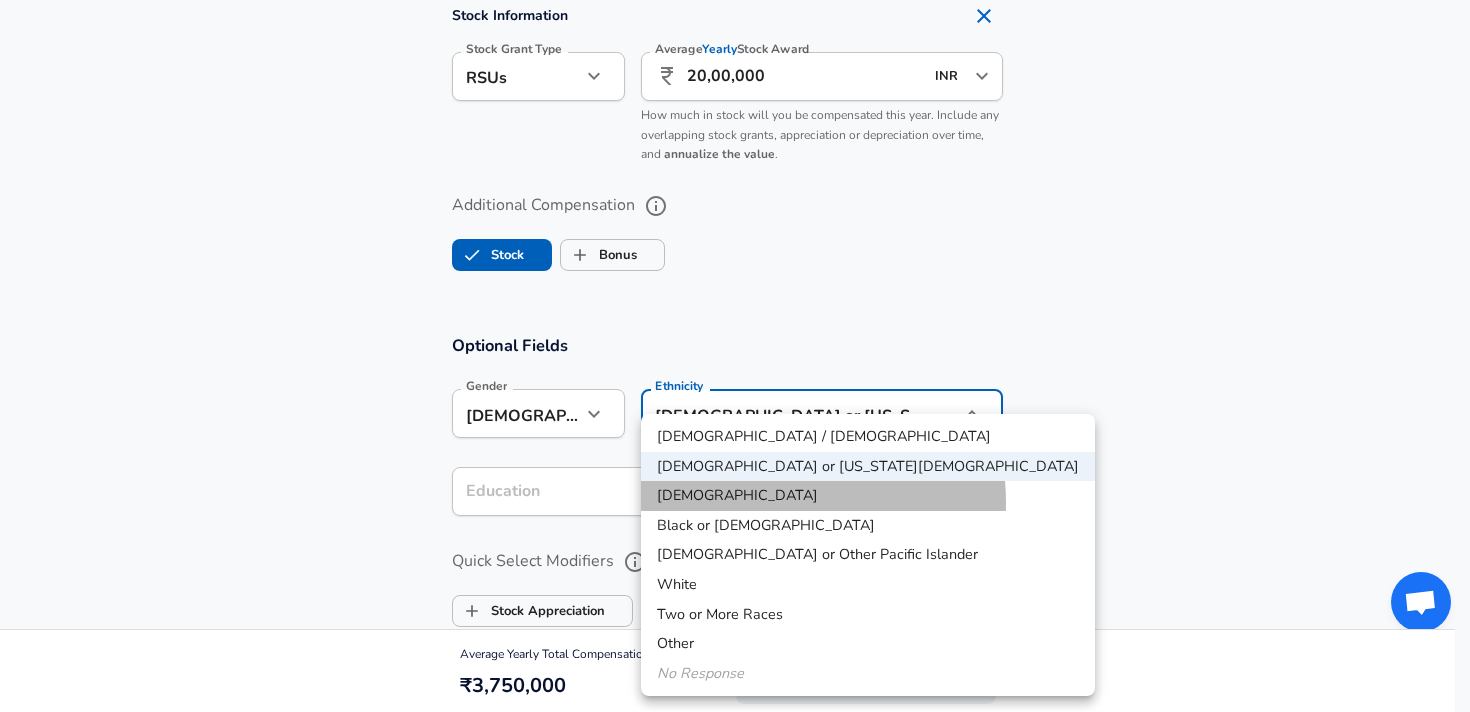 click on "[DEMOGRAPHIC_DATA]" at bounding box center (868, 496) 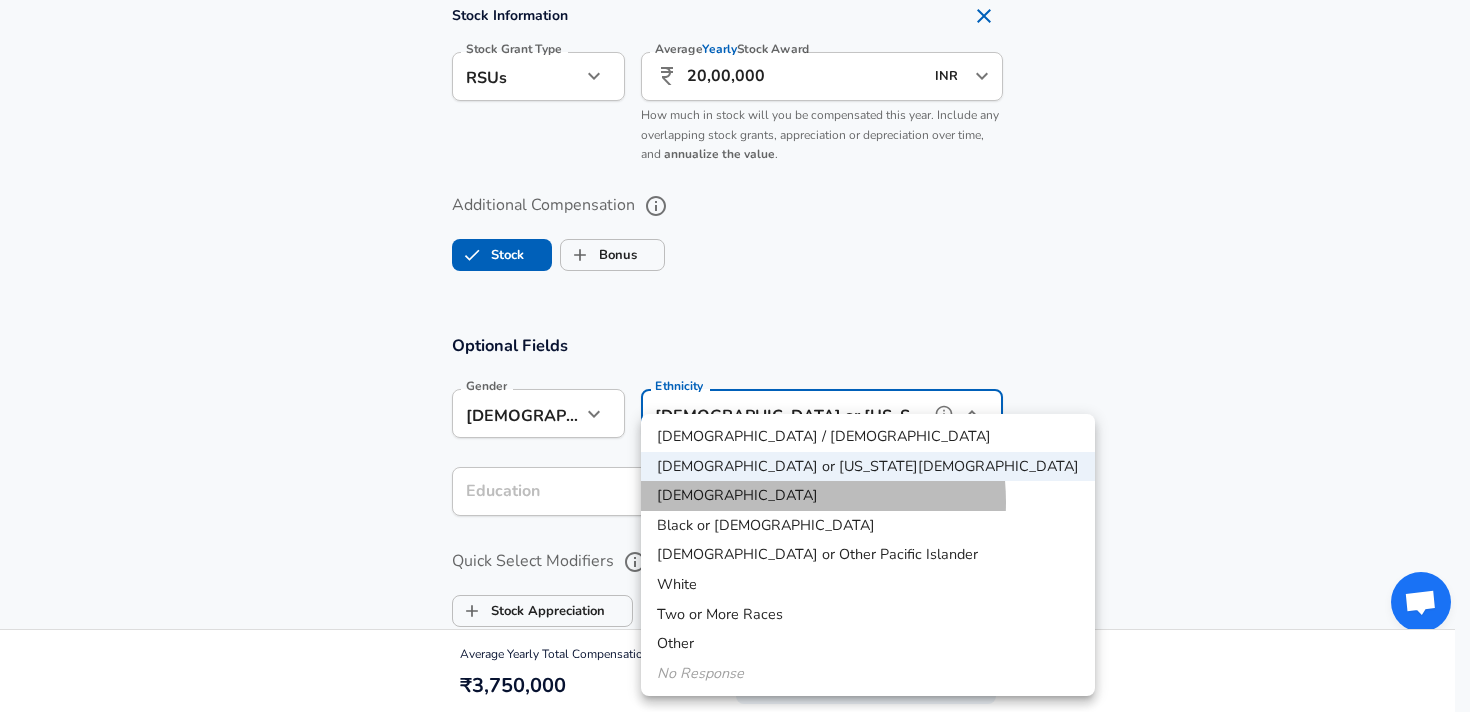 type on "[DEMOGRAPHIC_DATA]" 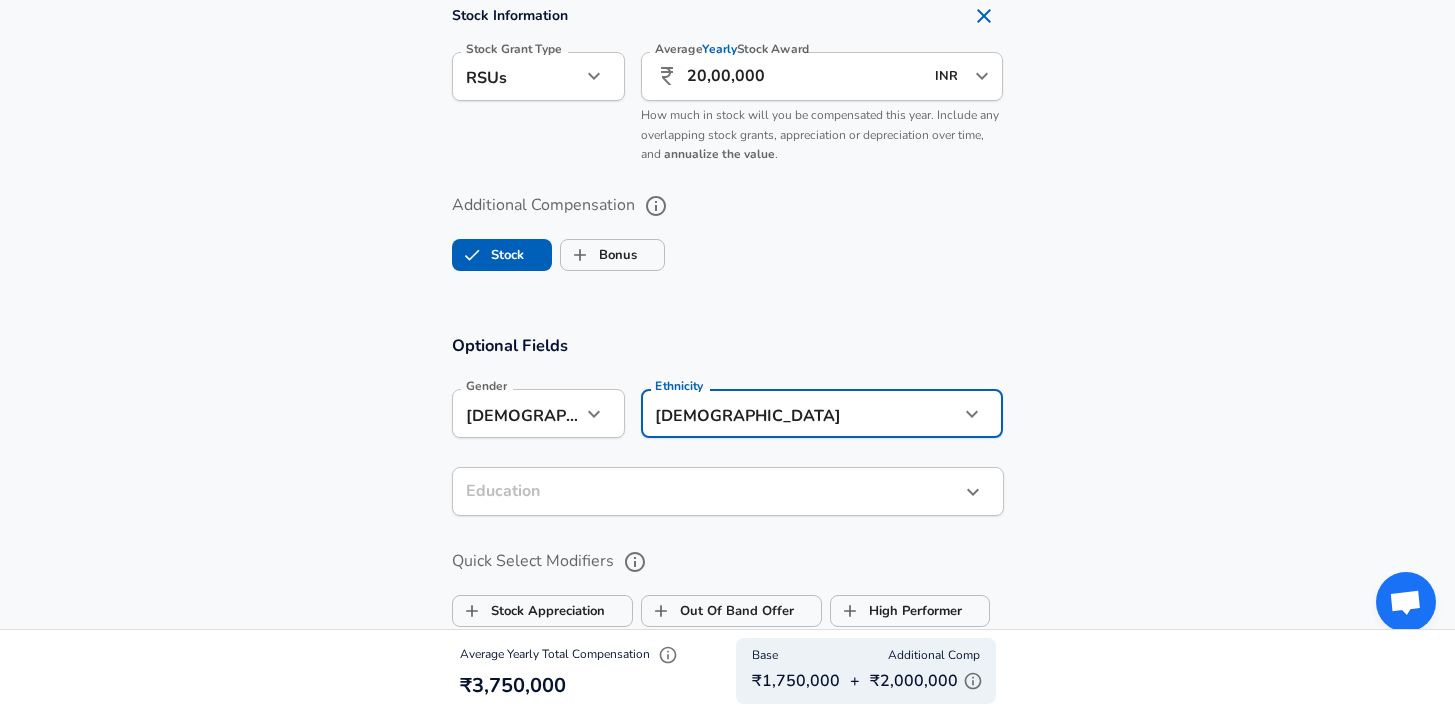 click on "Restart Add Your Salary Upload your offer letter   to verify your submission Enhance Privacy and Anonymity No Automatically hides specific fields until there are enough submissions to safely display the full details.   More Details Based on your submission and the data points that we have already collected, we will automatically hide and anonymize specific fields if there aren't enough data points to remain sufficiently anonymous. Company & Title Information   Enter the company you received your offer from Company Visa Company   Select the title that closest resembles your official title. This should be similar to the title that was present on your offer letter. Title Software Engineer Title Job Family Software Engineer Job Family   Select a Specialization that best fits your role. If you can't find one, select 'Other' to enter a custom specialization Select Specialization Full Stack Full Stack Select Specialization   Level Software Engineer / L4 Level Work Experience and Location New Offer Employee Yes yes 2" at bounding box center [727, -1220] 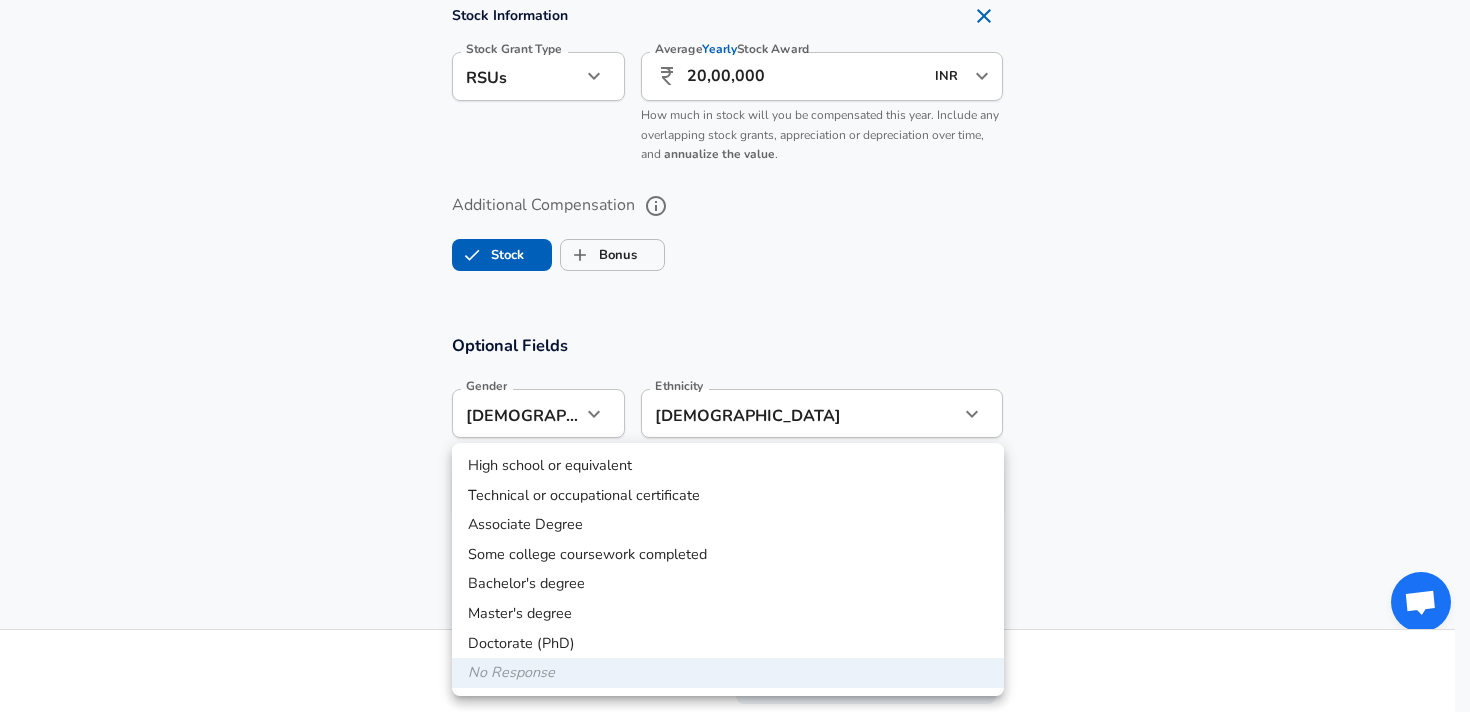 click on "Bachelor's degree" at bounding box center (728, 584) 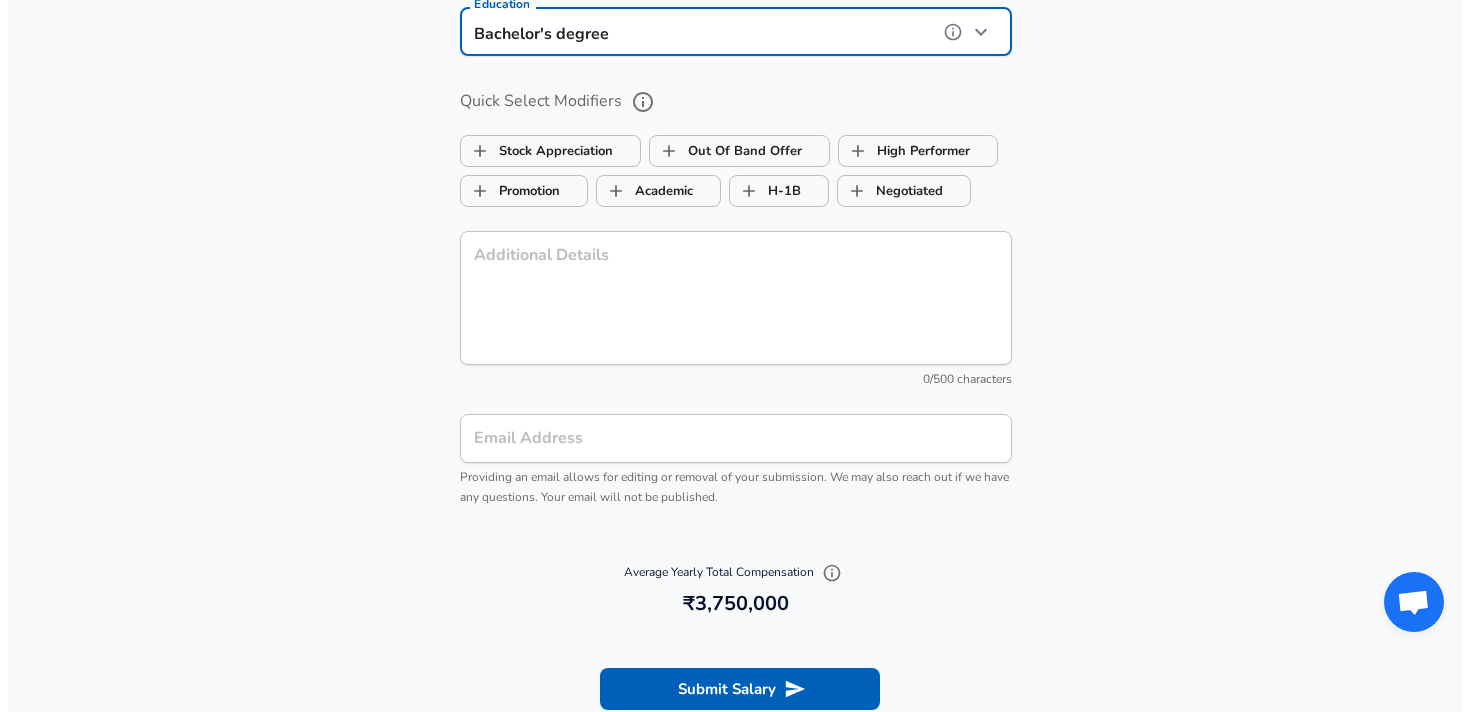 scroll, scrollTop: 2054, scrollLeft: 0, axis: vertical 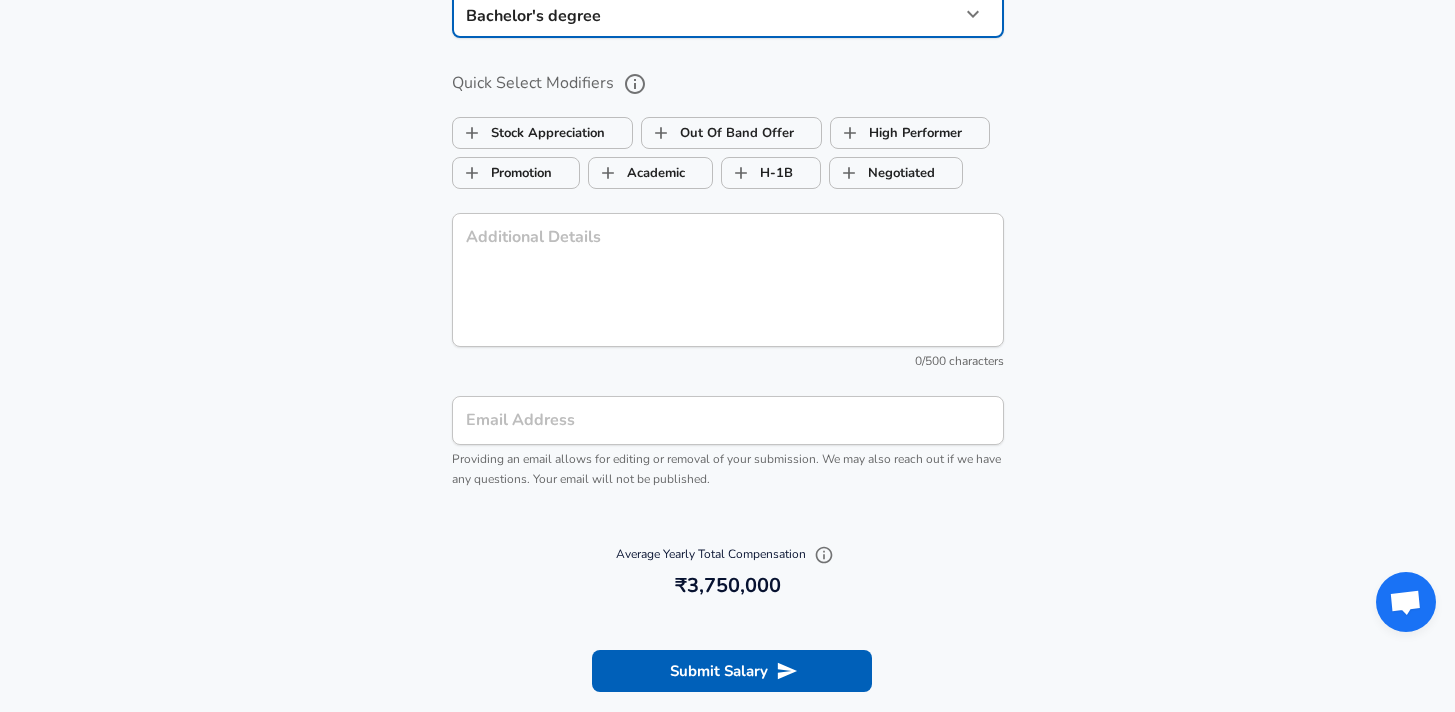 click on "Email Address" at bounding box center (728, 420) 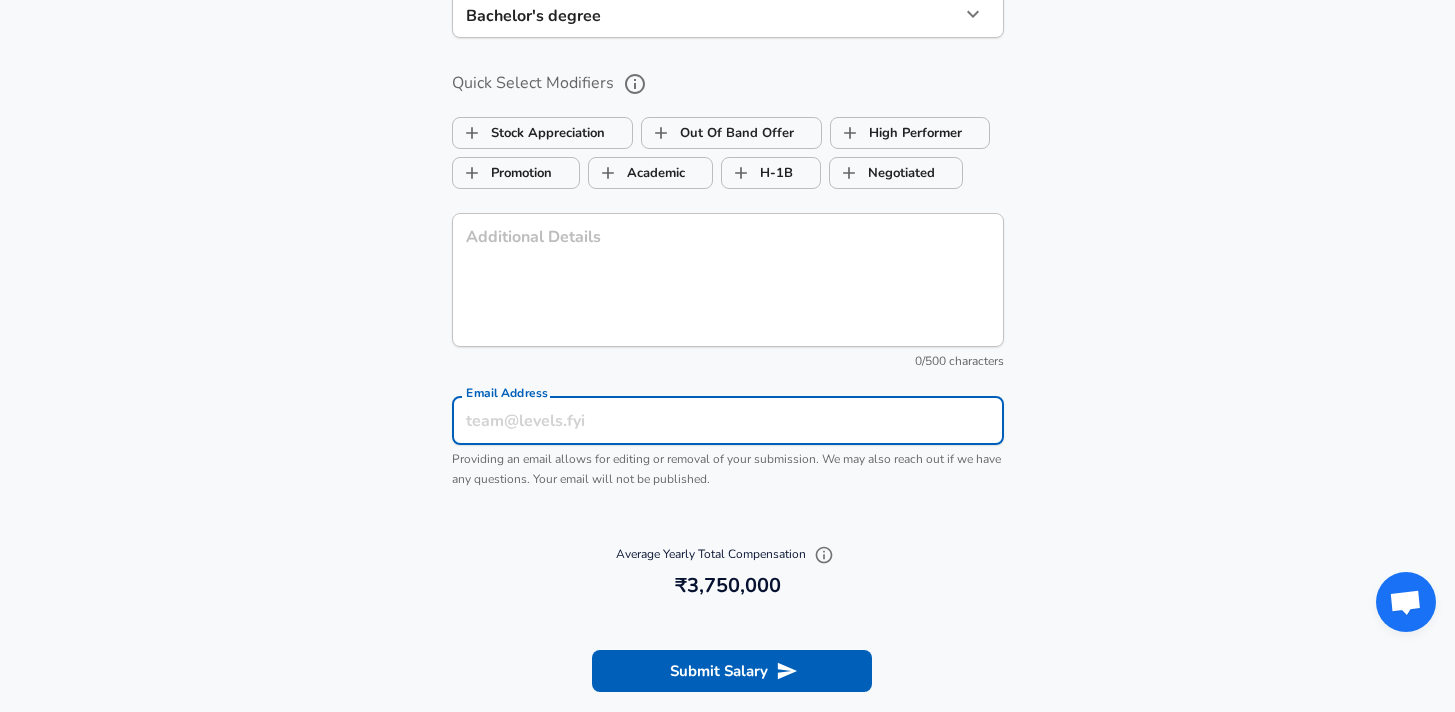 type on "[EMAIL_ADDRESS][DOMAIN_NAME]" 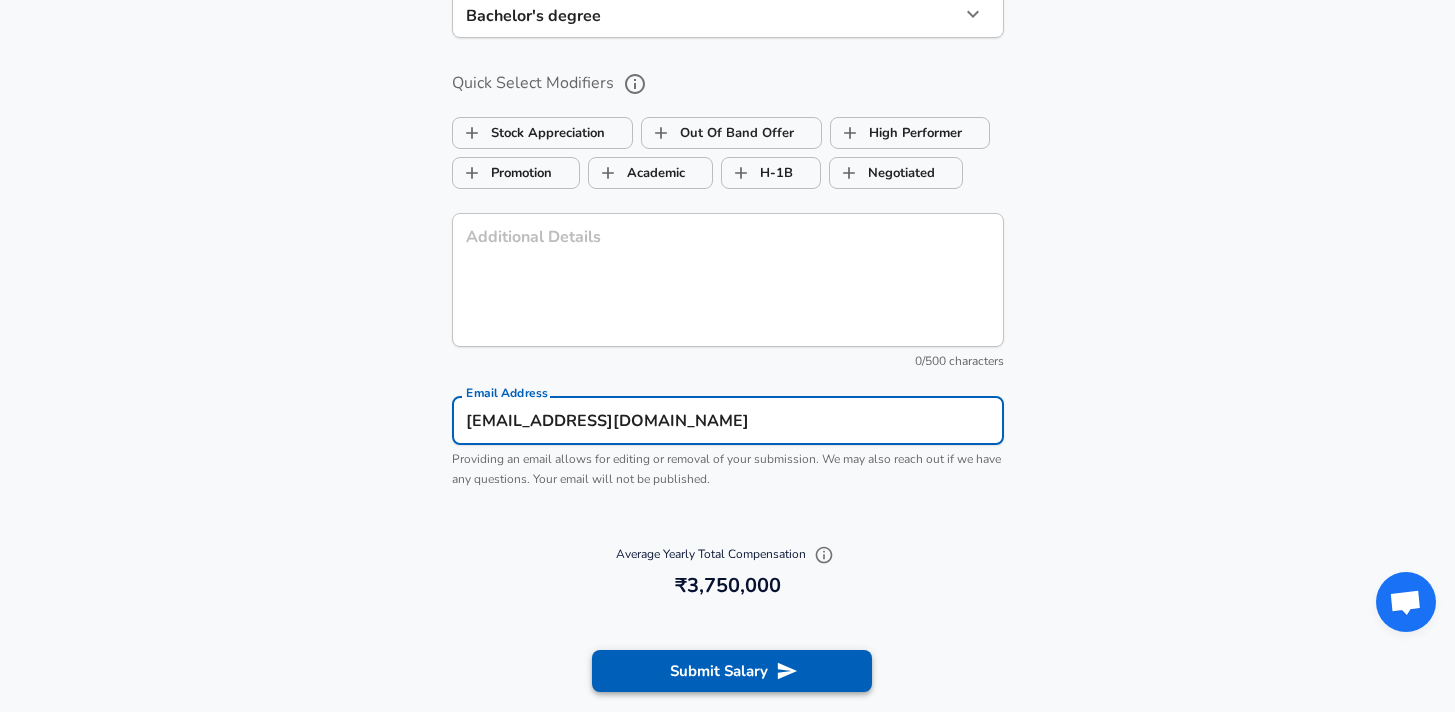click on "Submit Salary" at bounding box center (732, 671) 